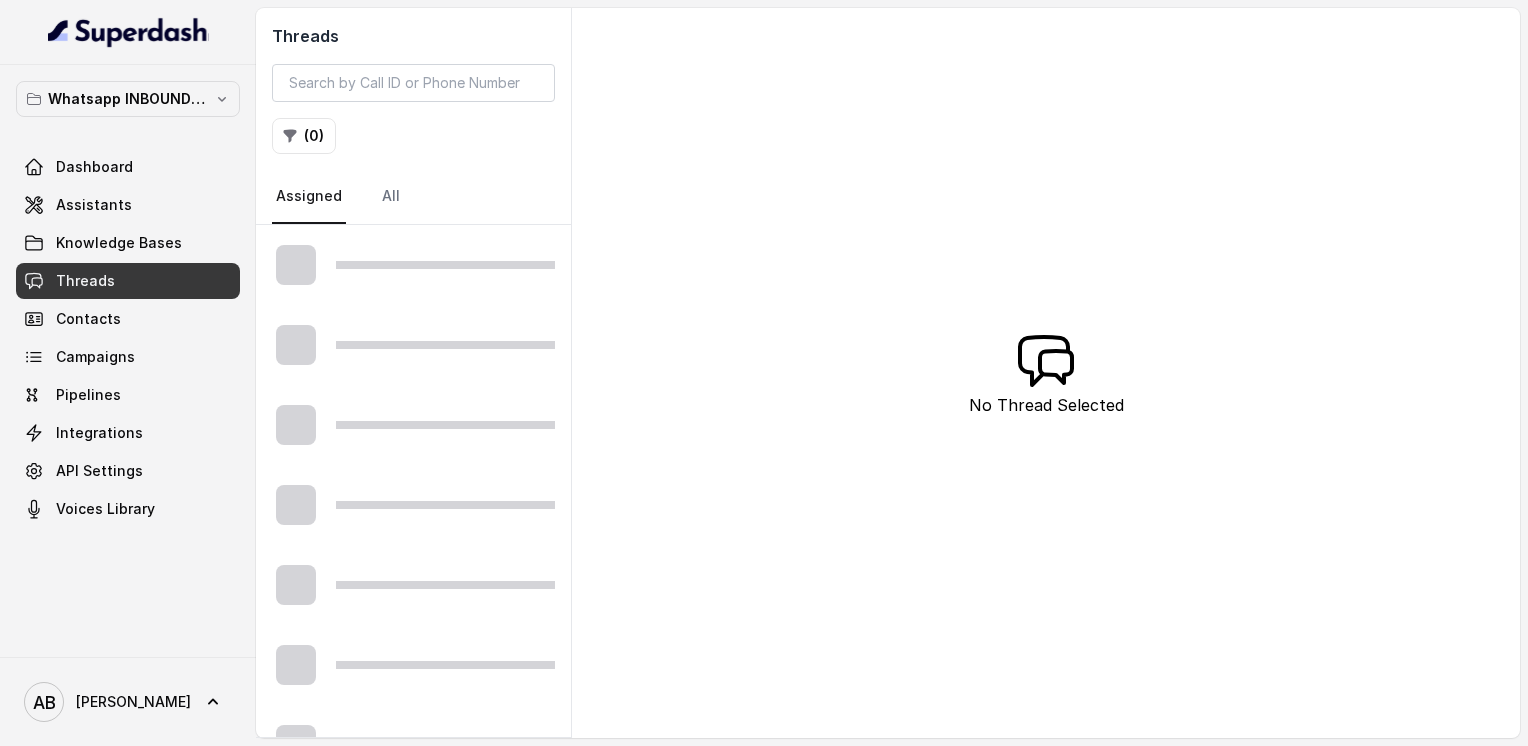 scroll, scrollTop: 0, scrollLeft: 0, axis: both 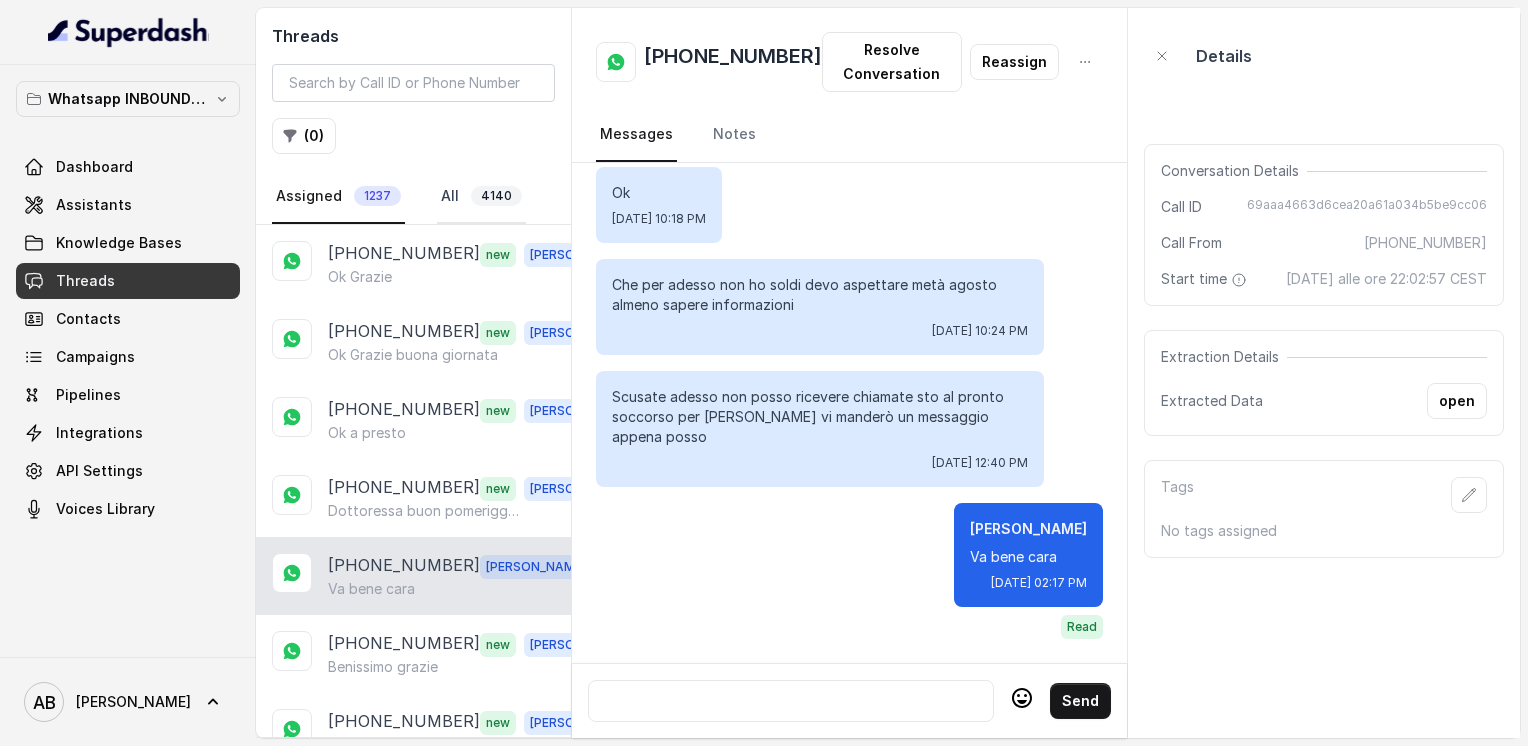 click on "All 4140" at bounding box center [481, 197] 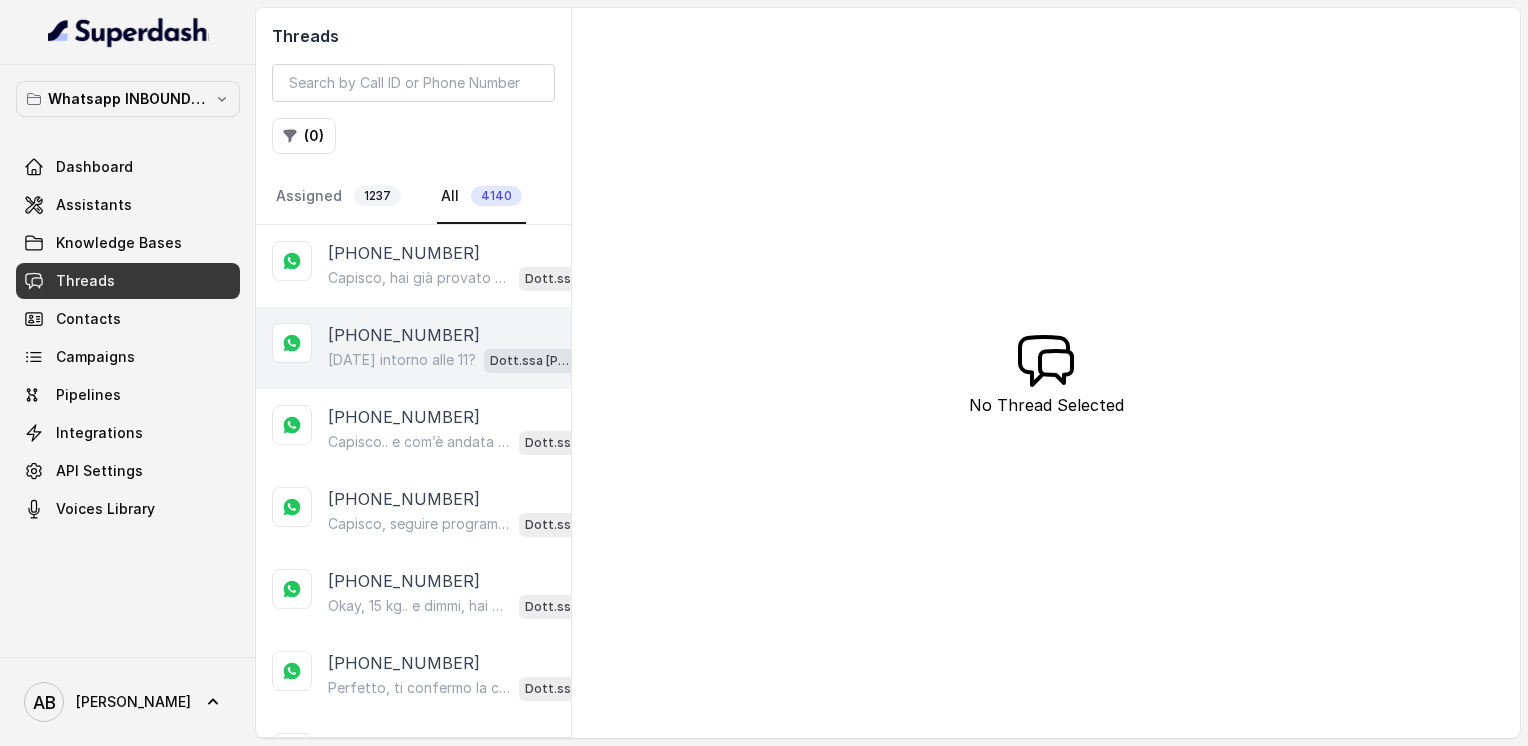 click on "[PHONE_NUMBER]" at bounding box center [404, 335] 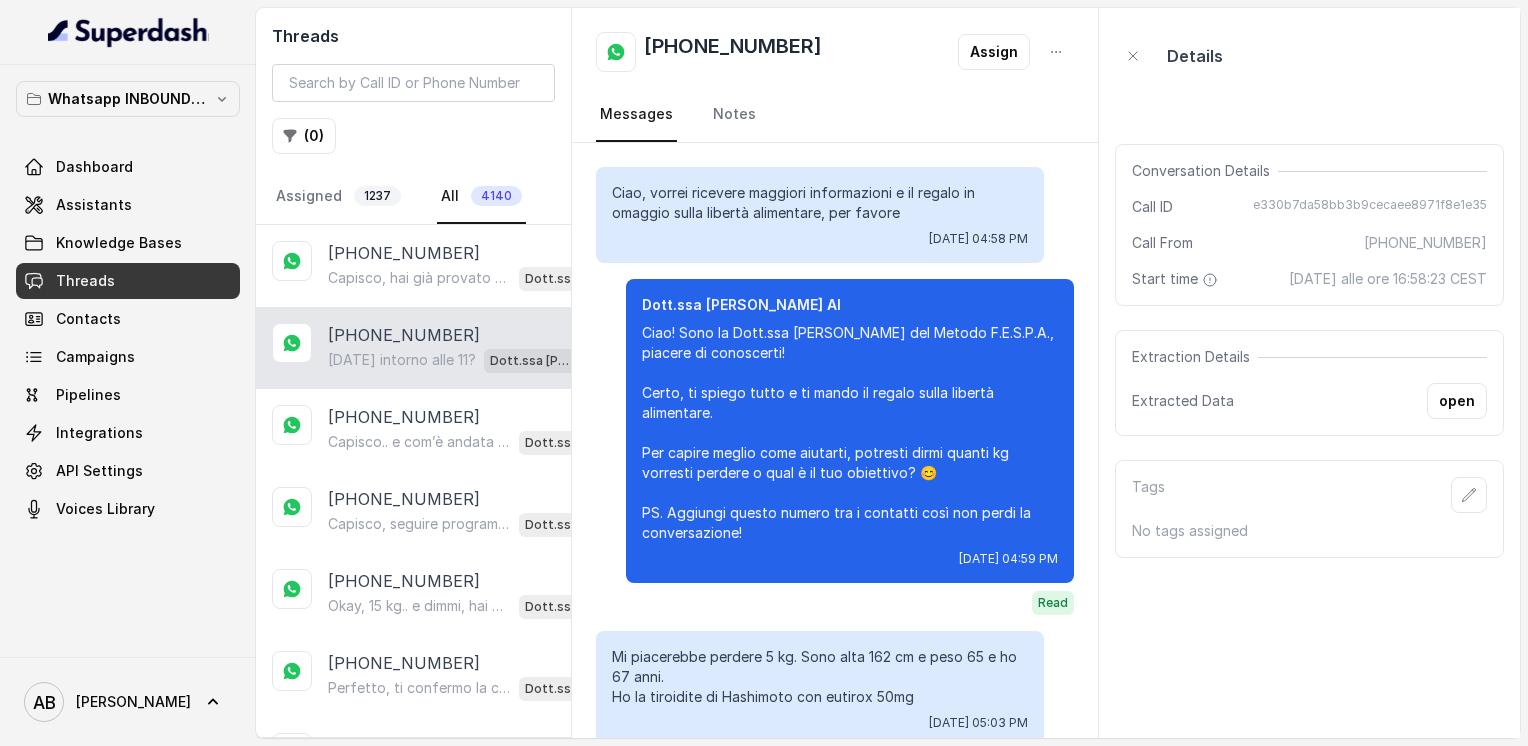 scroll, scrollTop: 1316, scrollLeft: 0, axis: vertical 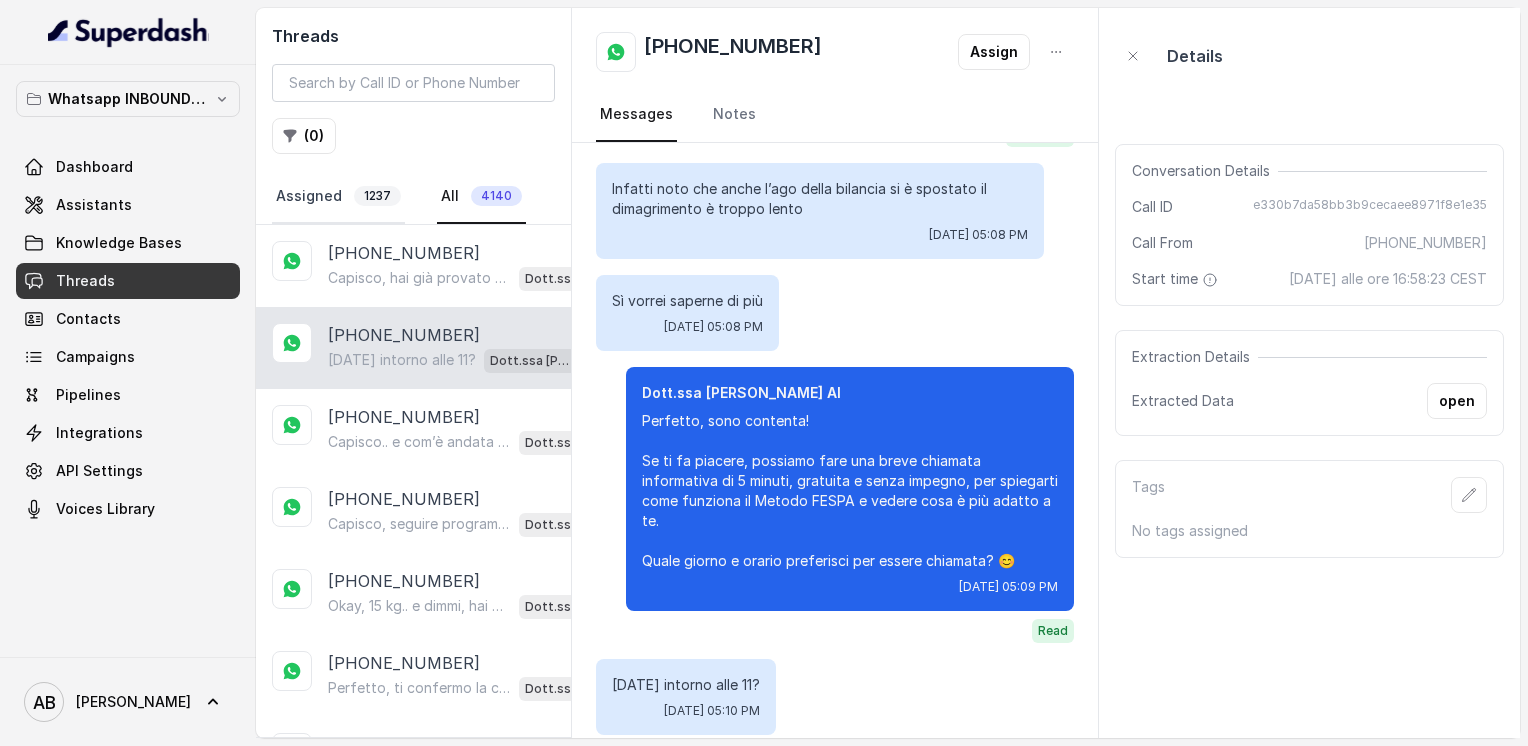 click on "Assigned 1237" at bounding box center [338, 197] 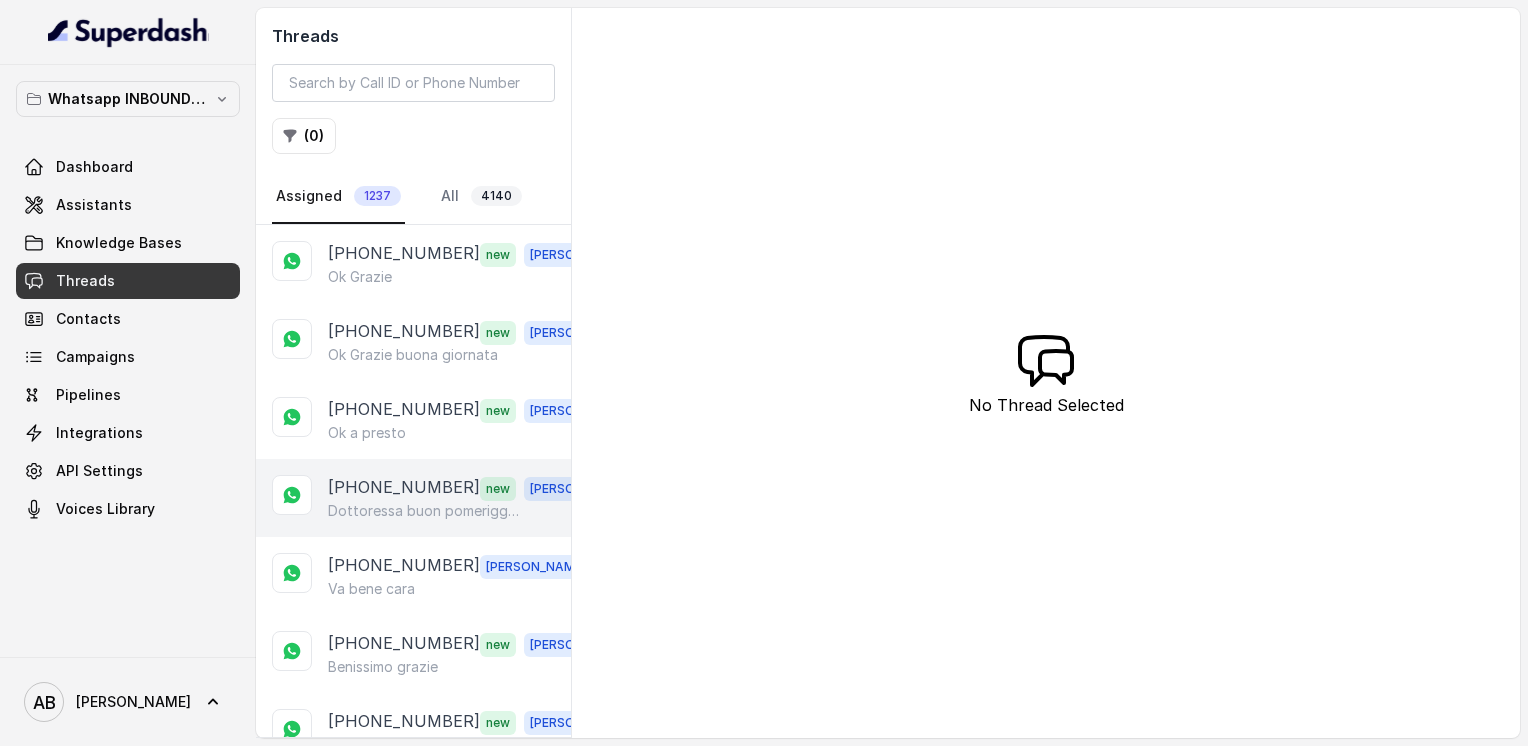 click on "Dottoressa buon pomeriggio non mi faccia contattare più per il momento perché ho avuto un problema gravissimo ok la ringrazio" at bounding box center (424, 511) 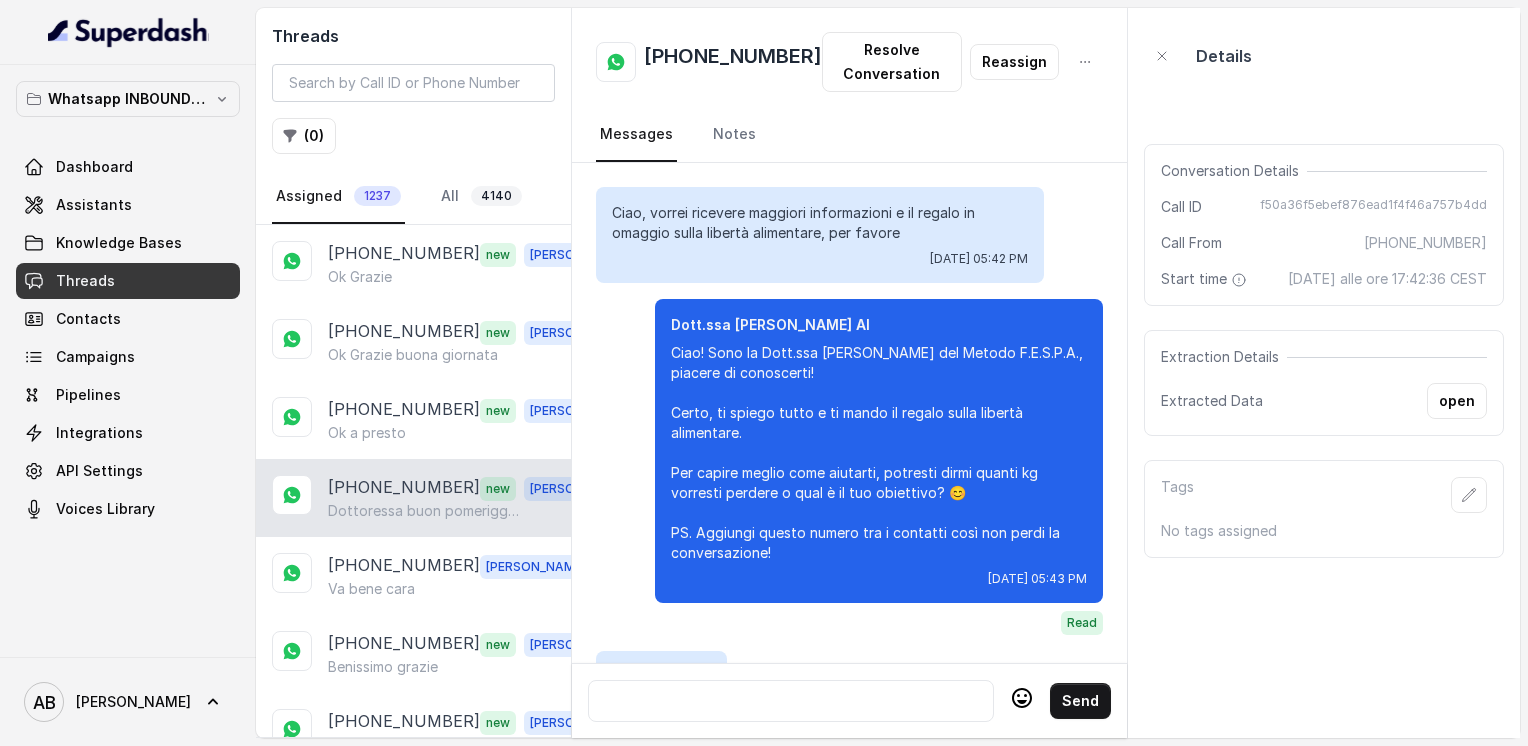 scroll, scrollTop: 2312, scrollLeft: 0, axis: vertical 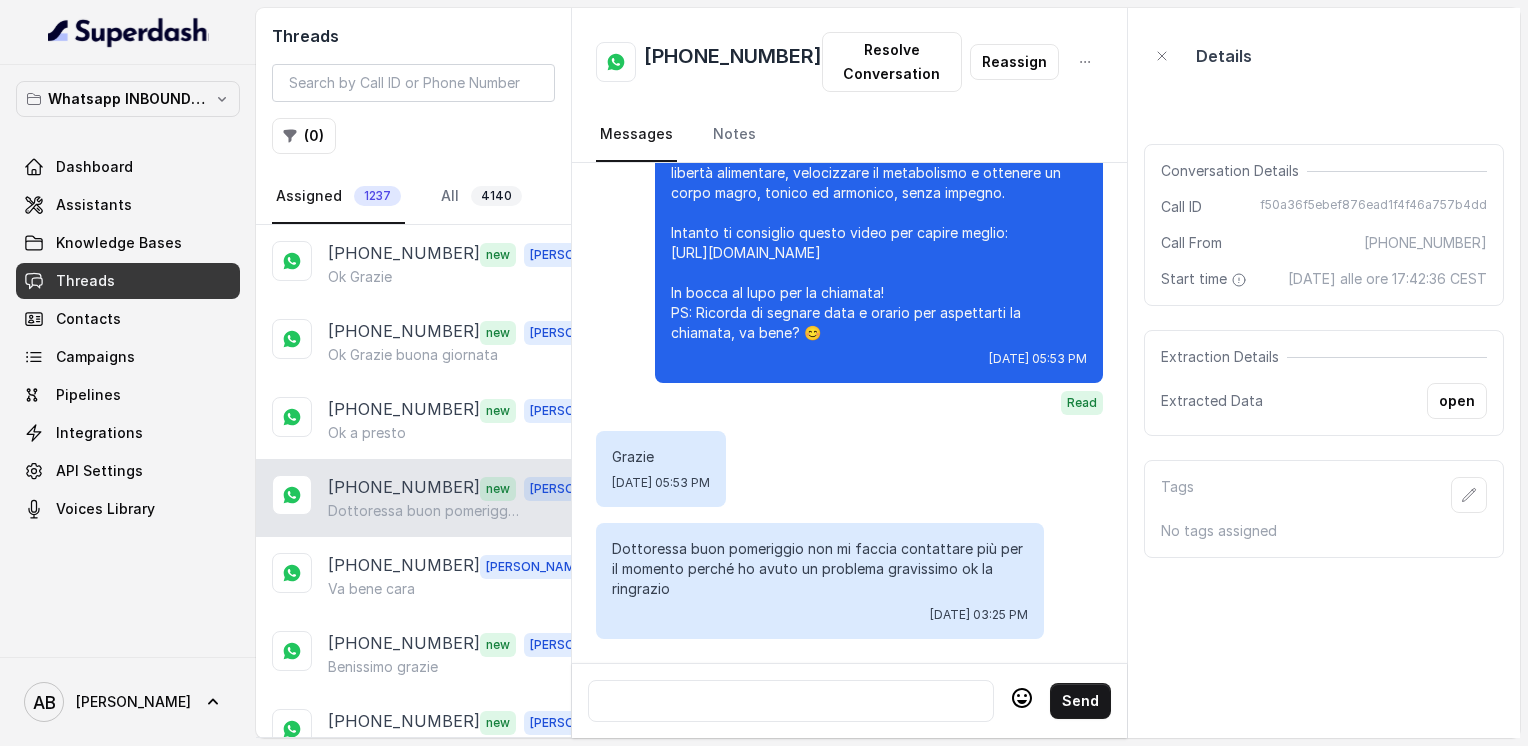 click on "Dottoressa buon pomeriggio non mi faccia contattare più per il momento perché ho avuto un problema gravissimo ok la ringrazio" at bounding box center [820, 569] 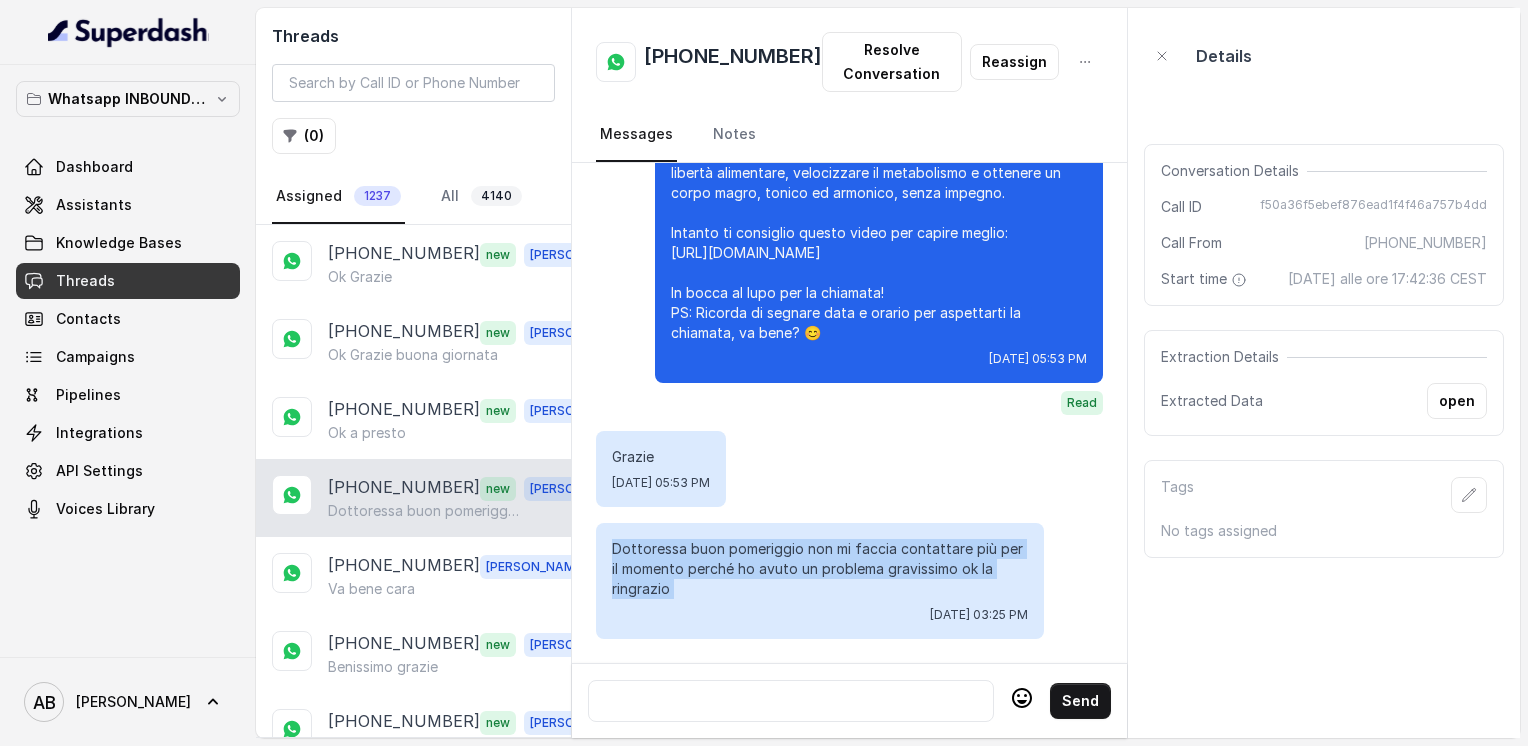 drag, startPoint x: 612, startPoint y: 534, endPoint x: 684, endPoint y: 573, distance: 81.88406 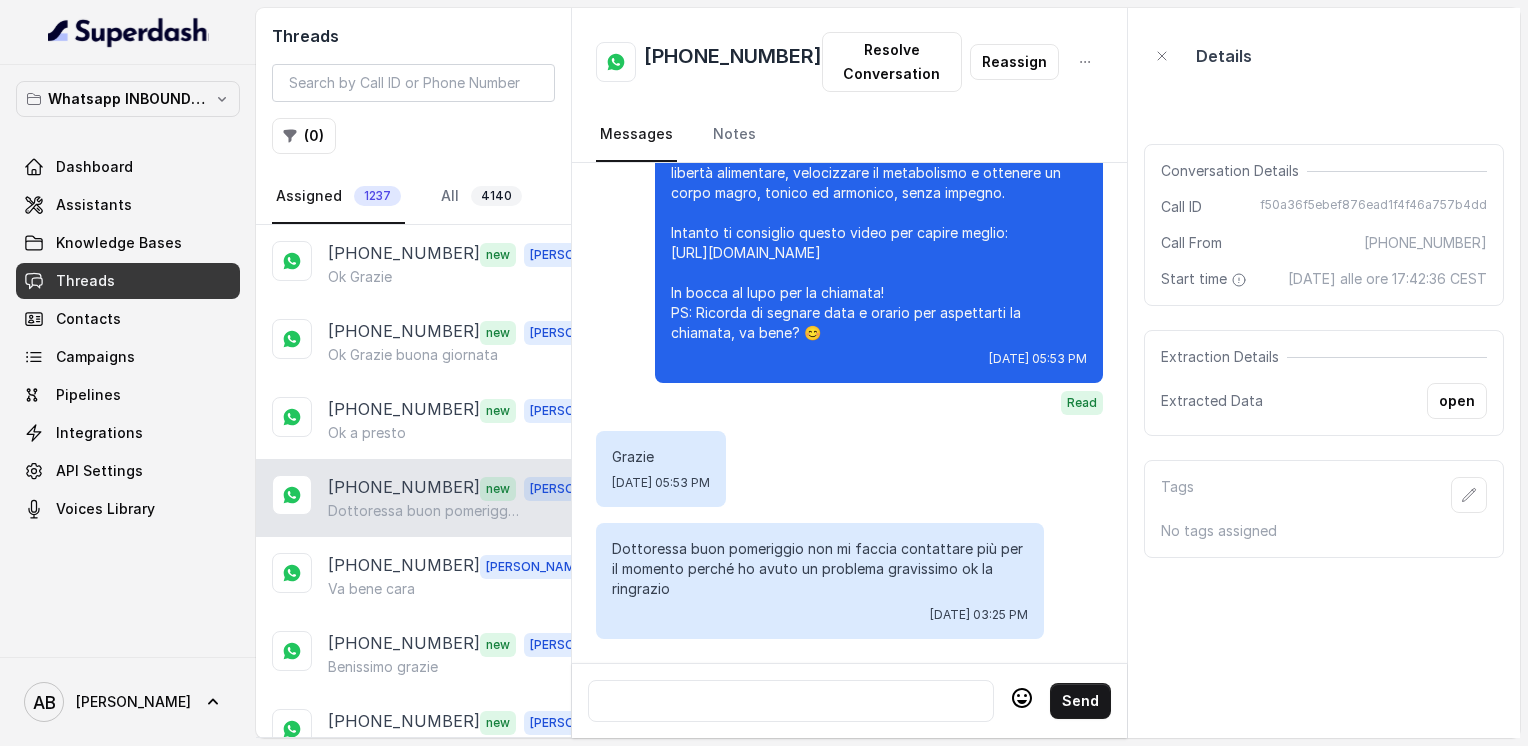 click at bounding box center [791, 701] 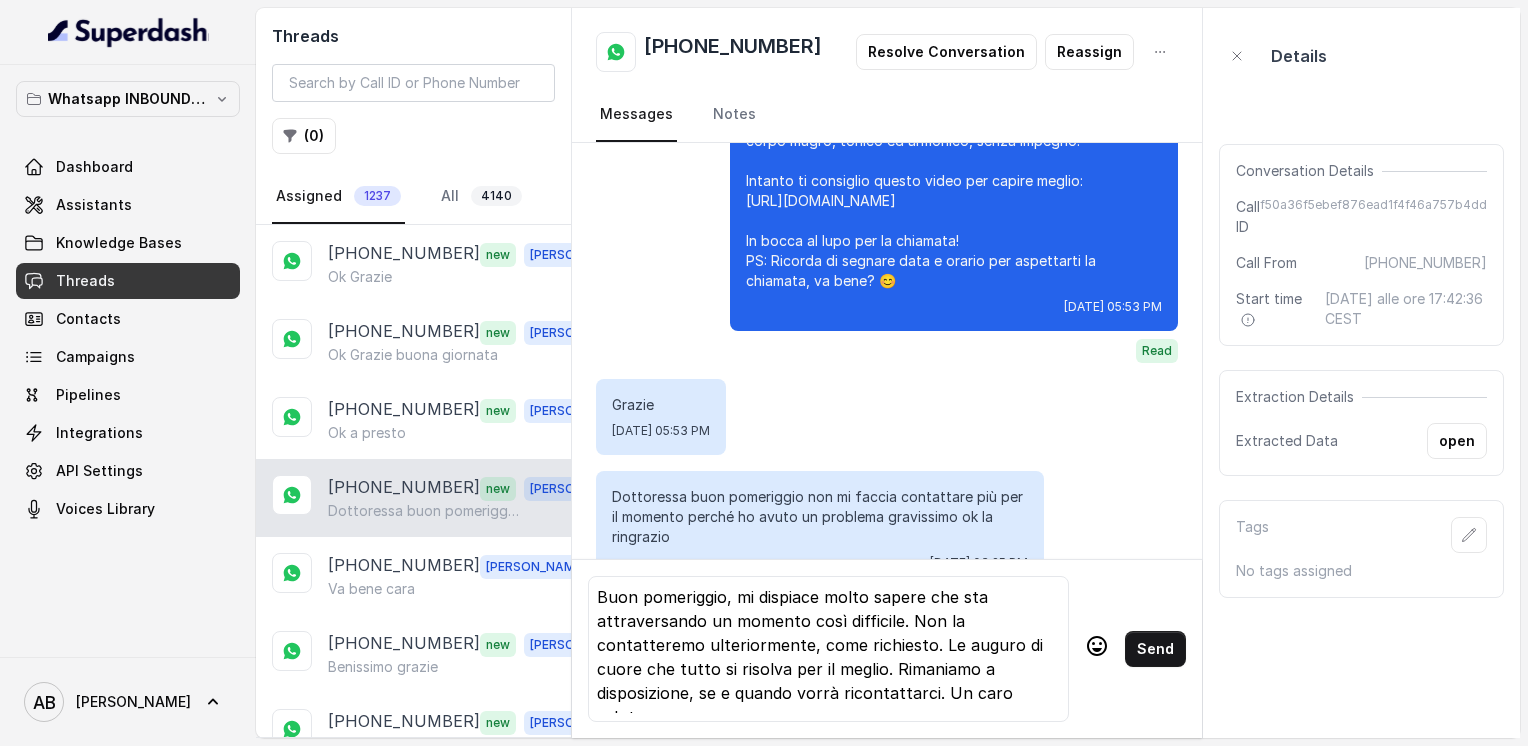 scroll, scrollTop: 4, scrollLeft: 0, axis: vertical 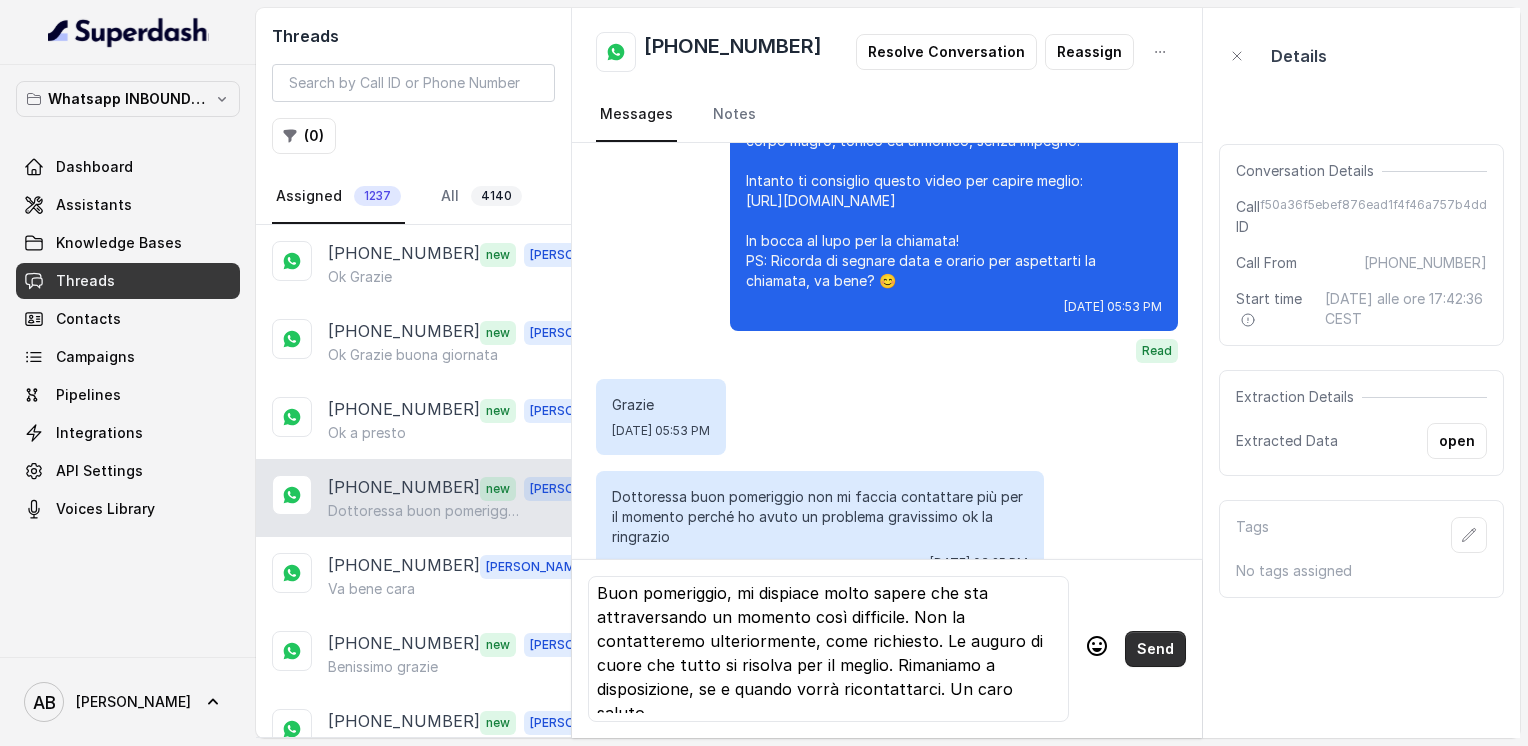 click on "Send" at bounding box center (1155, 649) 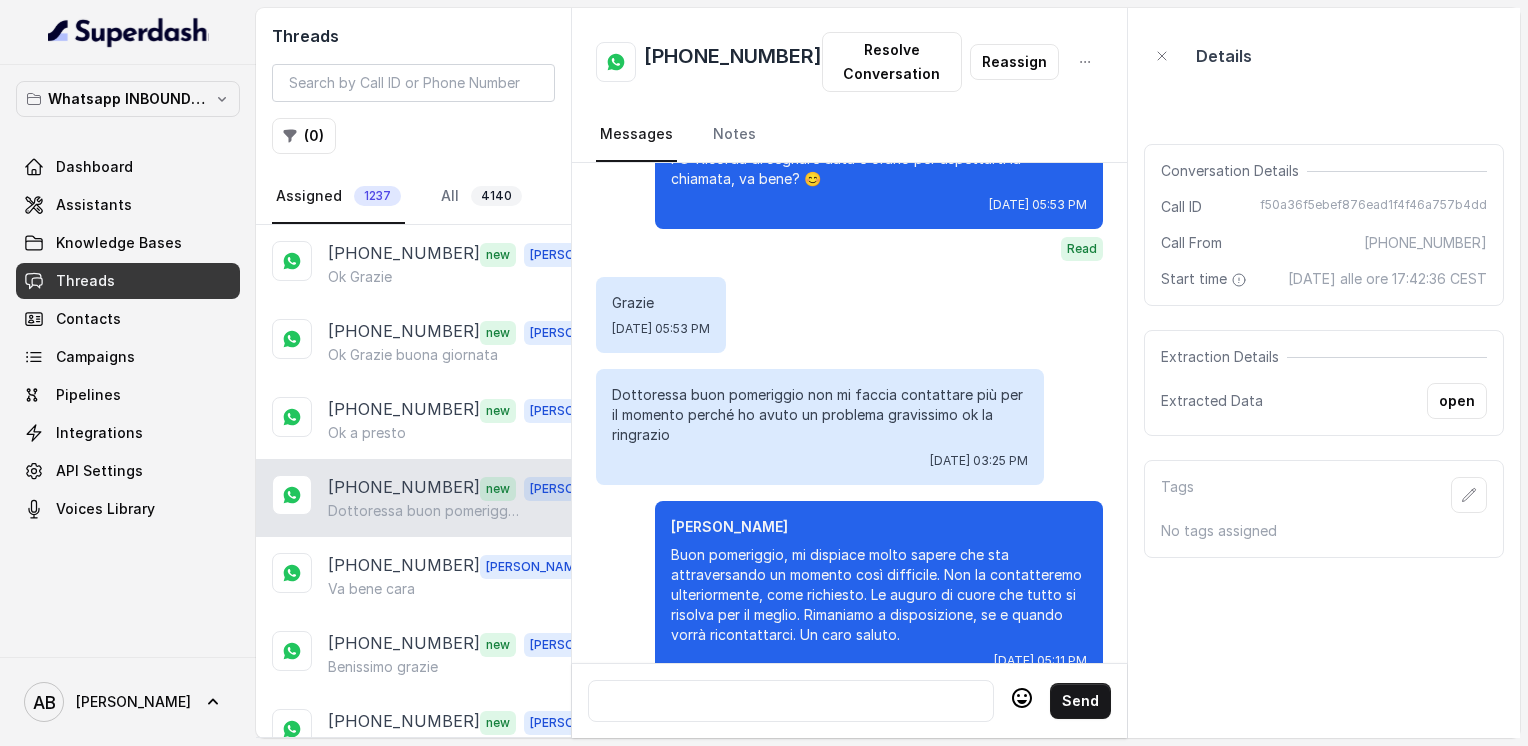 scroll, scrollTop: 2512, scrollLeft: 0, axis: vertical 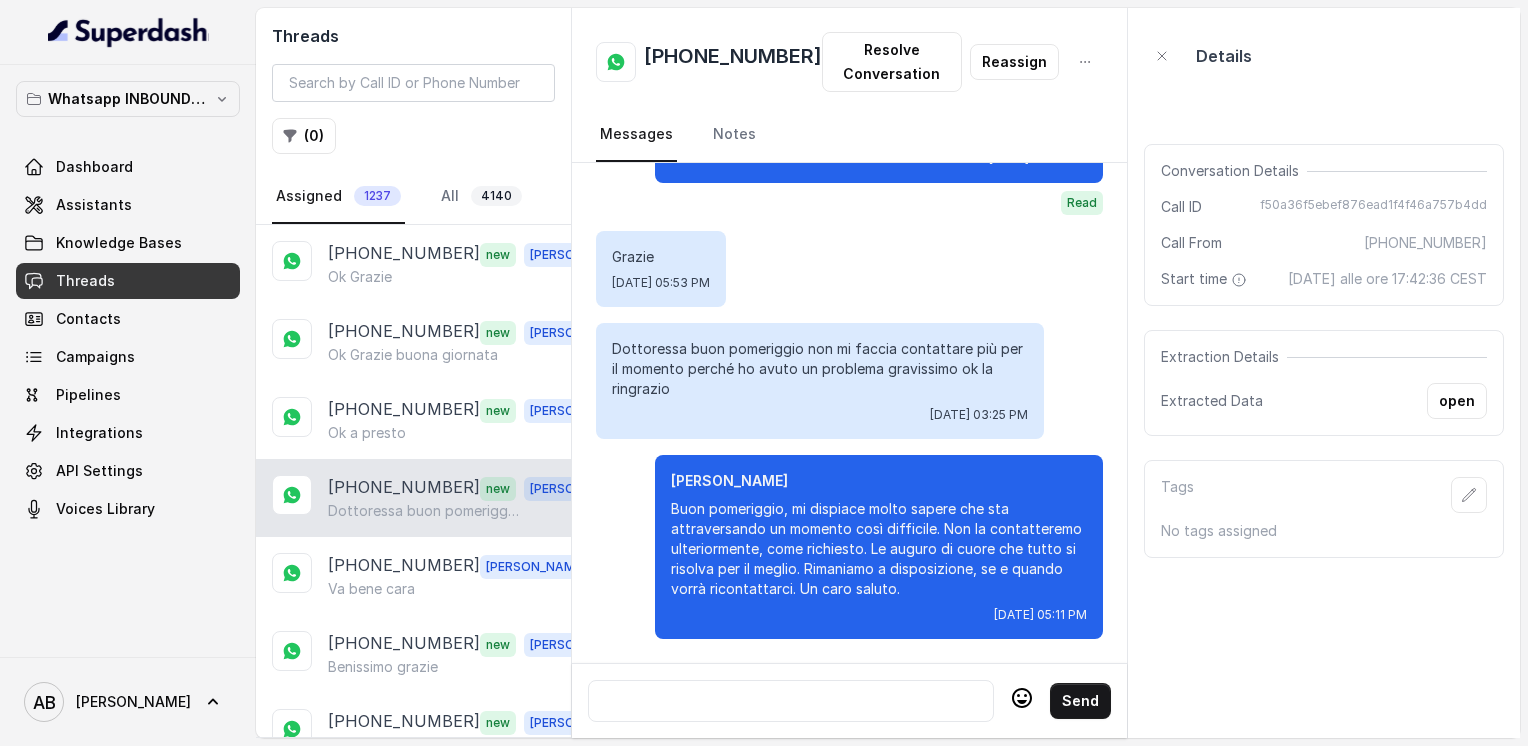 click at bounding box center [791, 701] 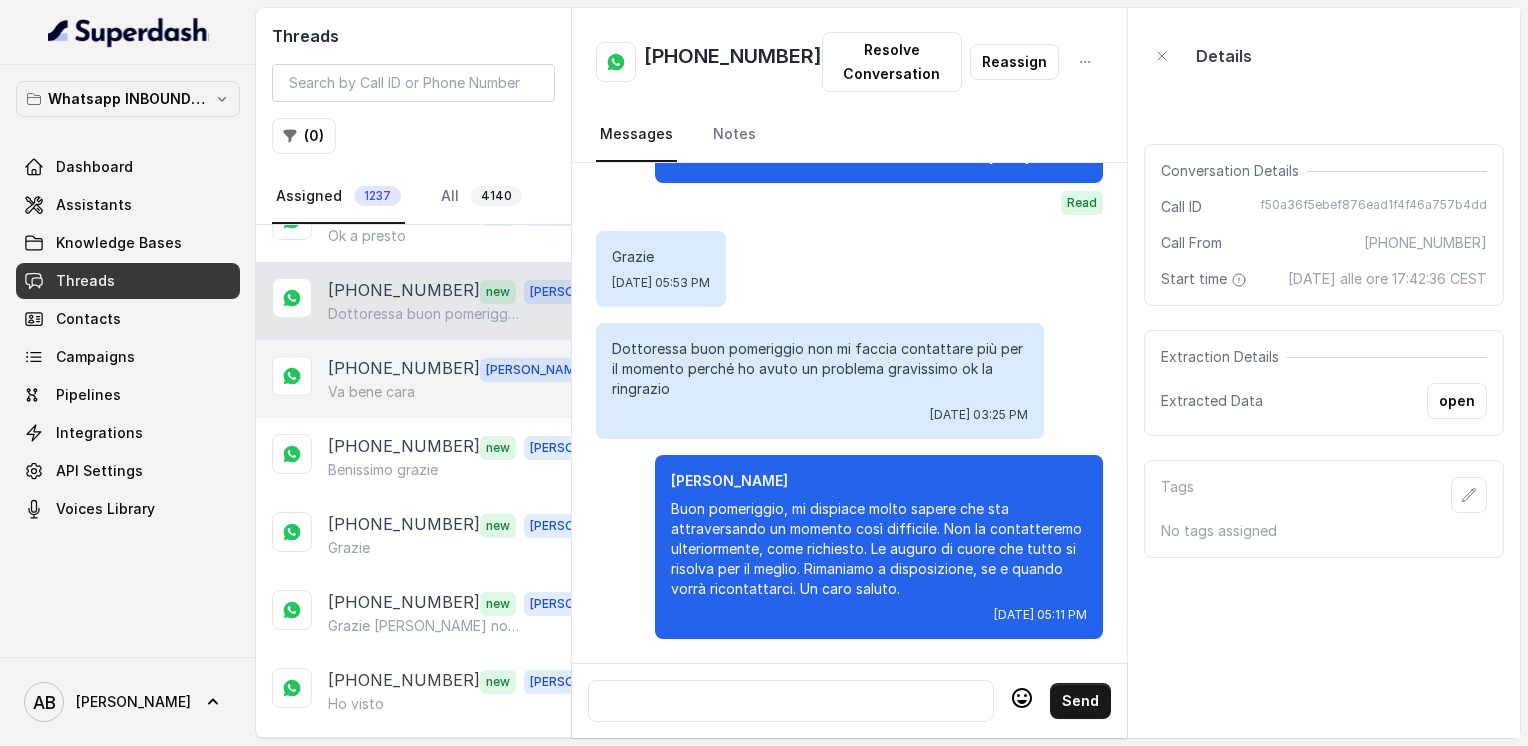 scroll, scrollTop: 200, scrollLeft: 0, axis: vertical 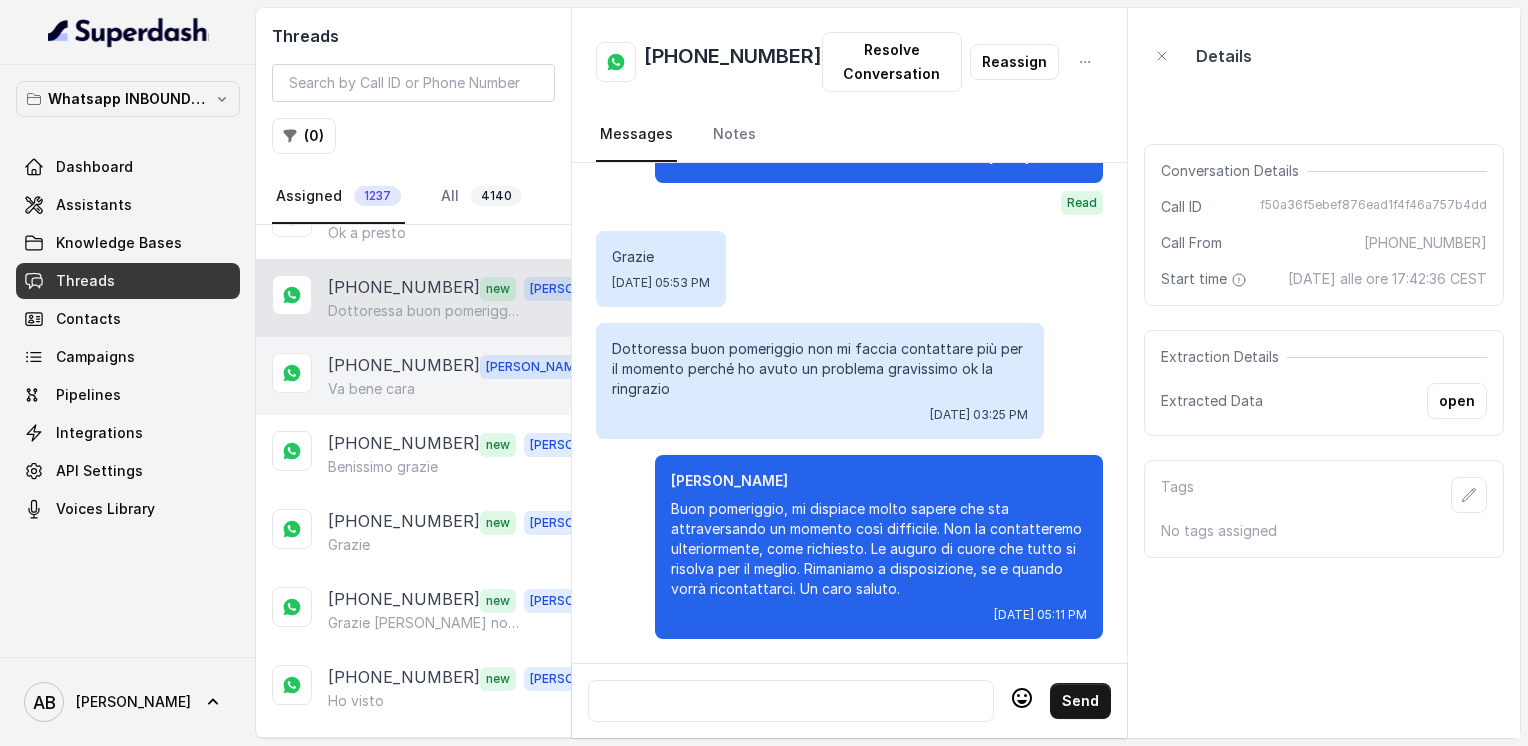 click on "Va bene cara" at bounding box center (371, 389) 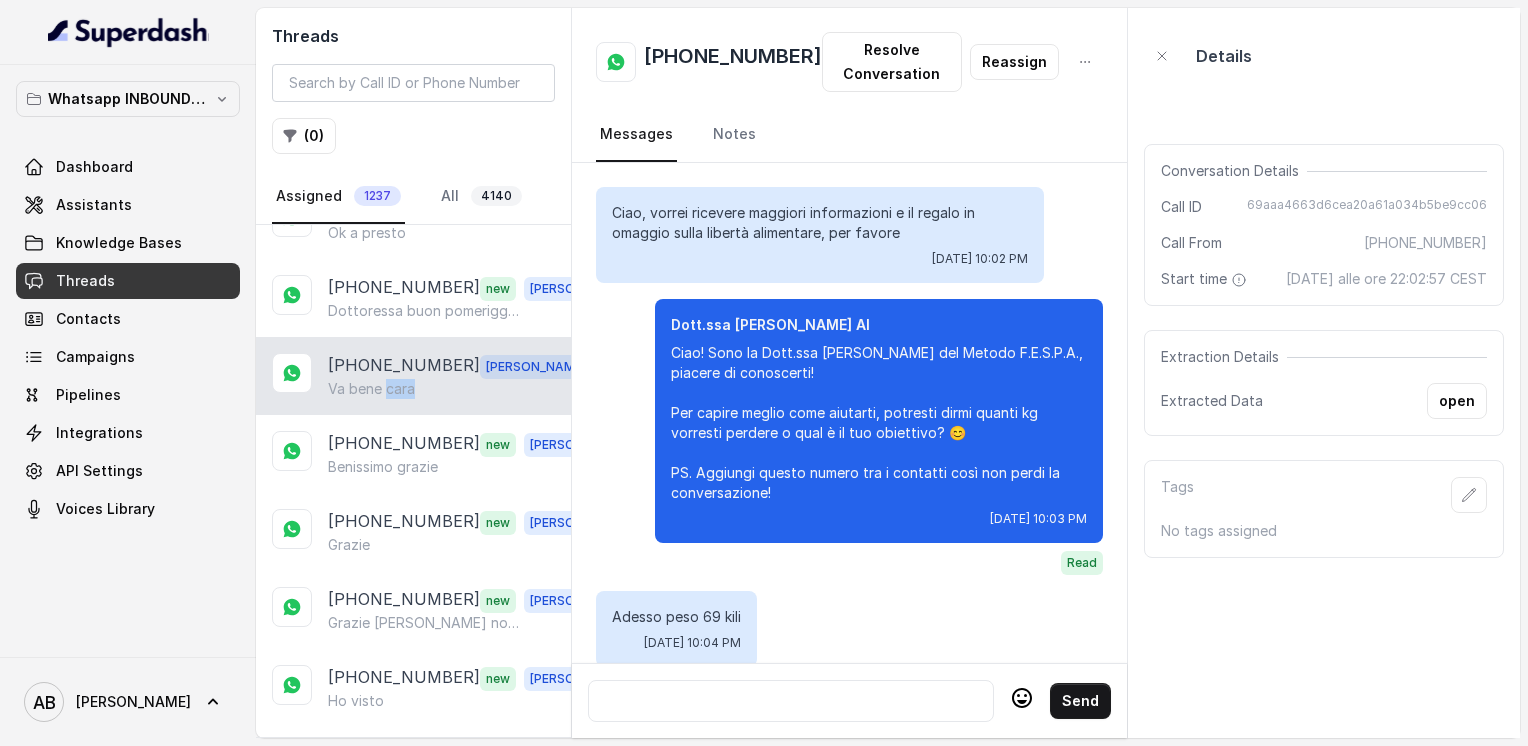scroll, scrollTop: 3688, scrollLeft: 0, axis: vertical 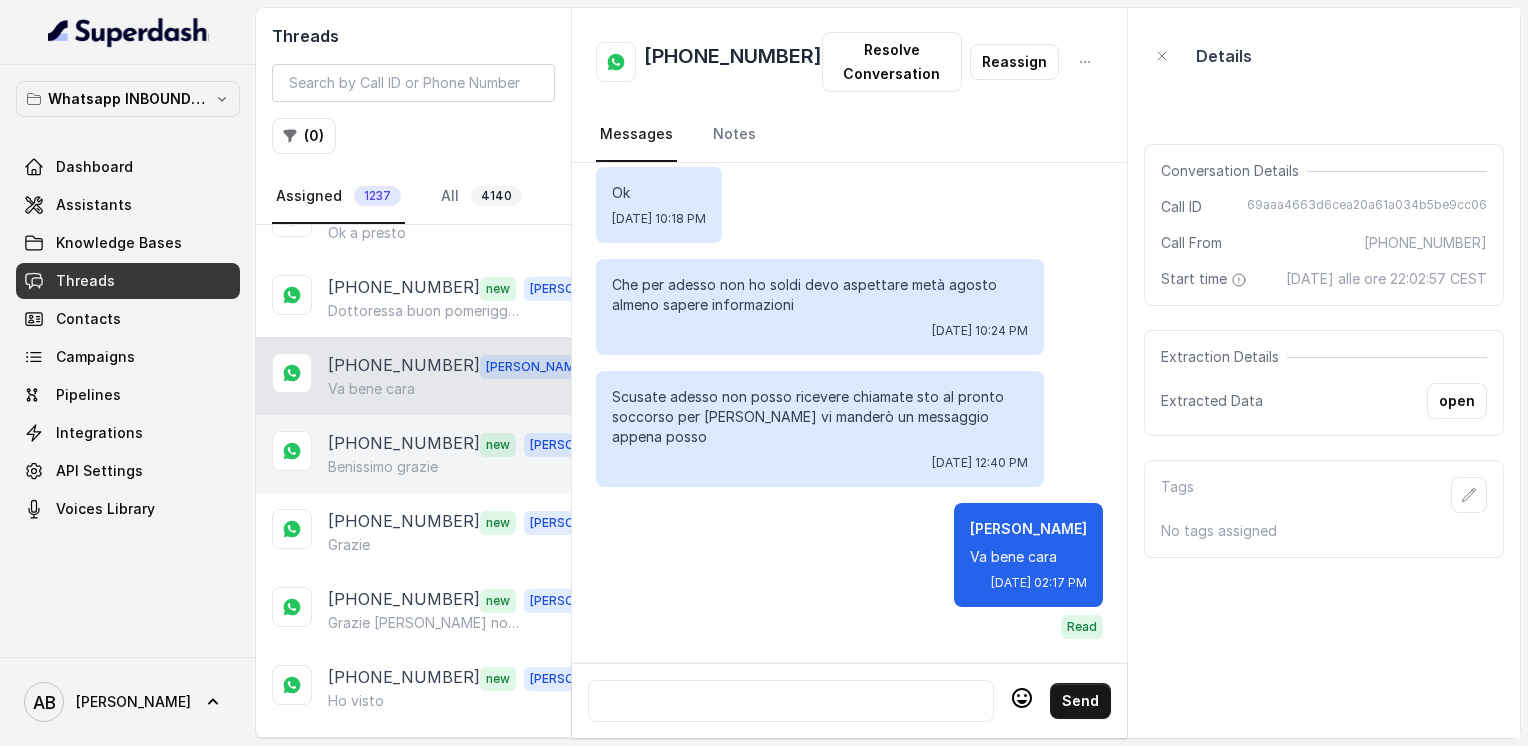 click on "Benissimo grazie" at bounding box center [383, 467] 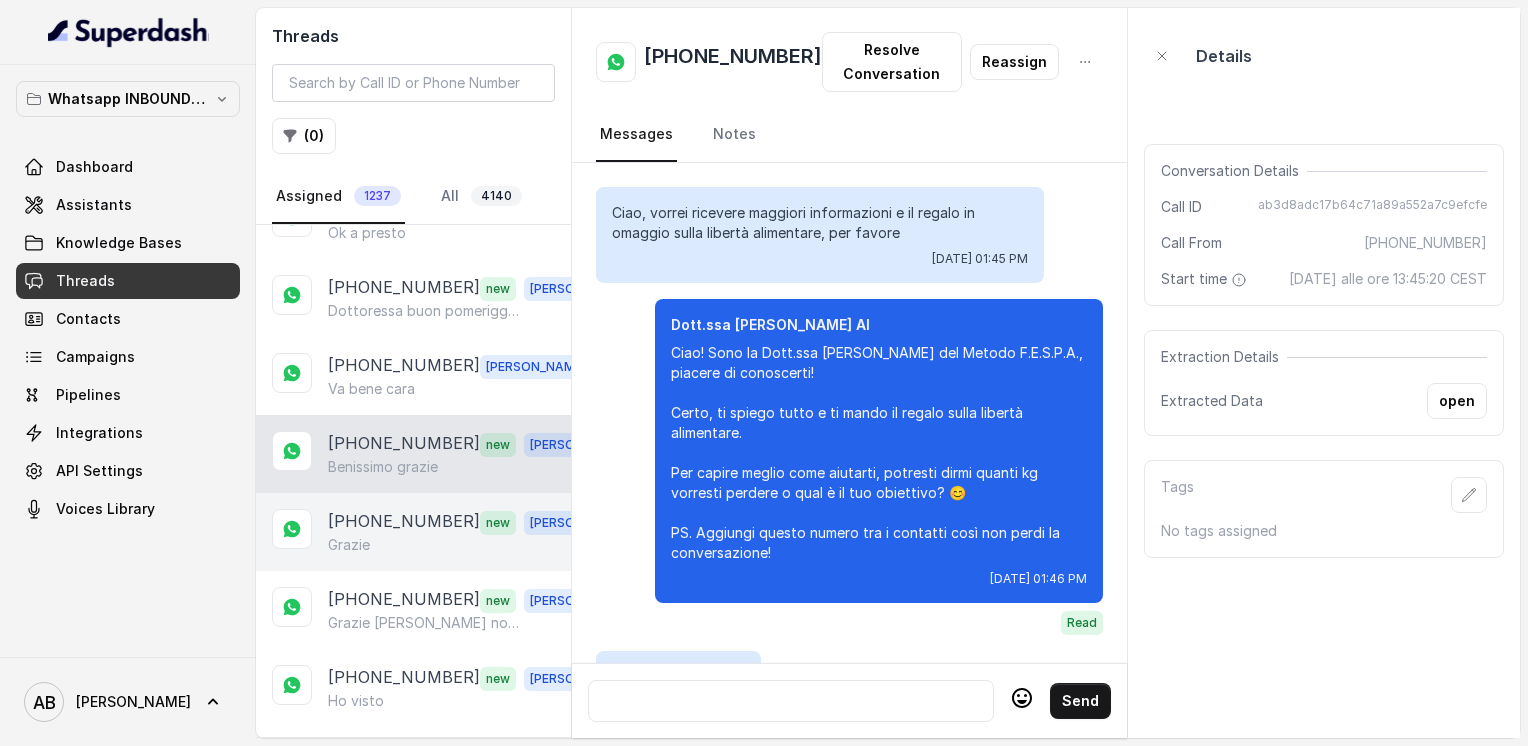 scroll, scrollTop: 1840, scrollLeft: 0, axis: vertical 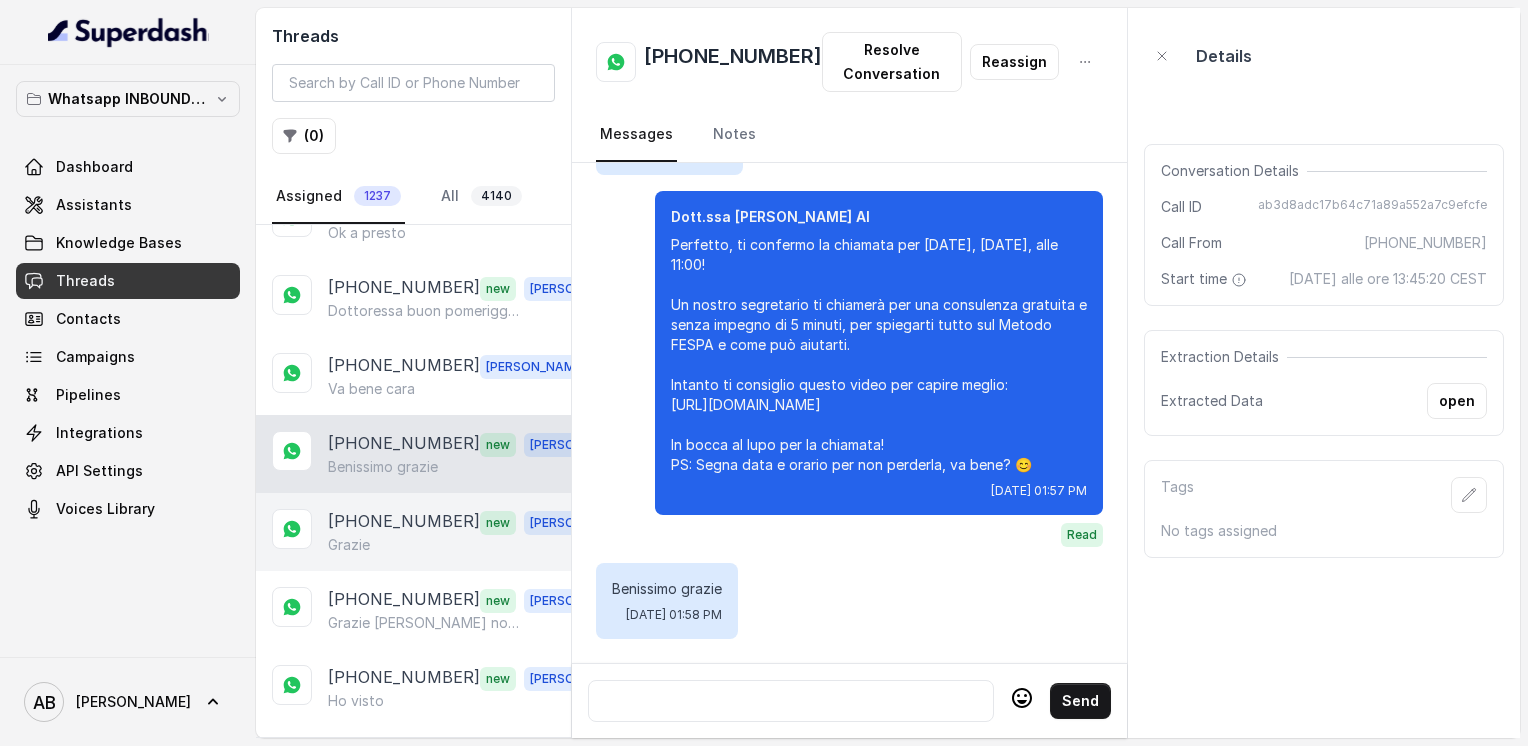 click on "[PHONE_NUMBER]" at bounding box center [404, 522] 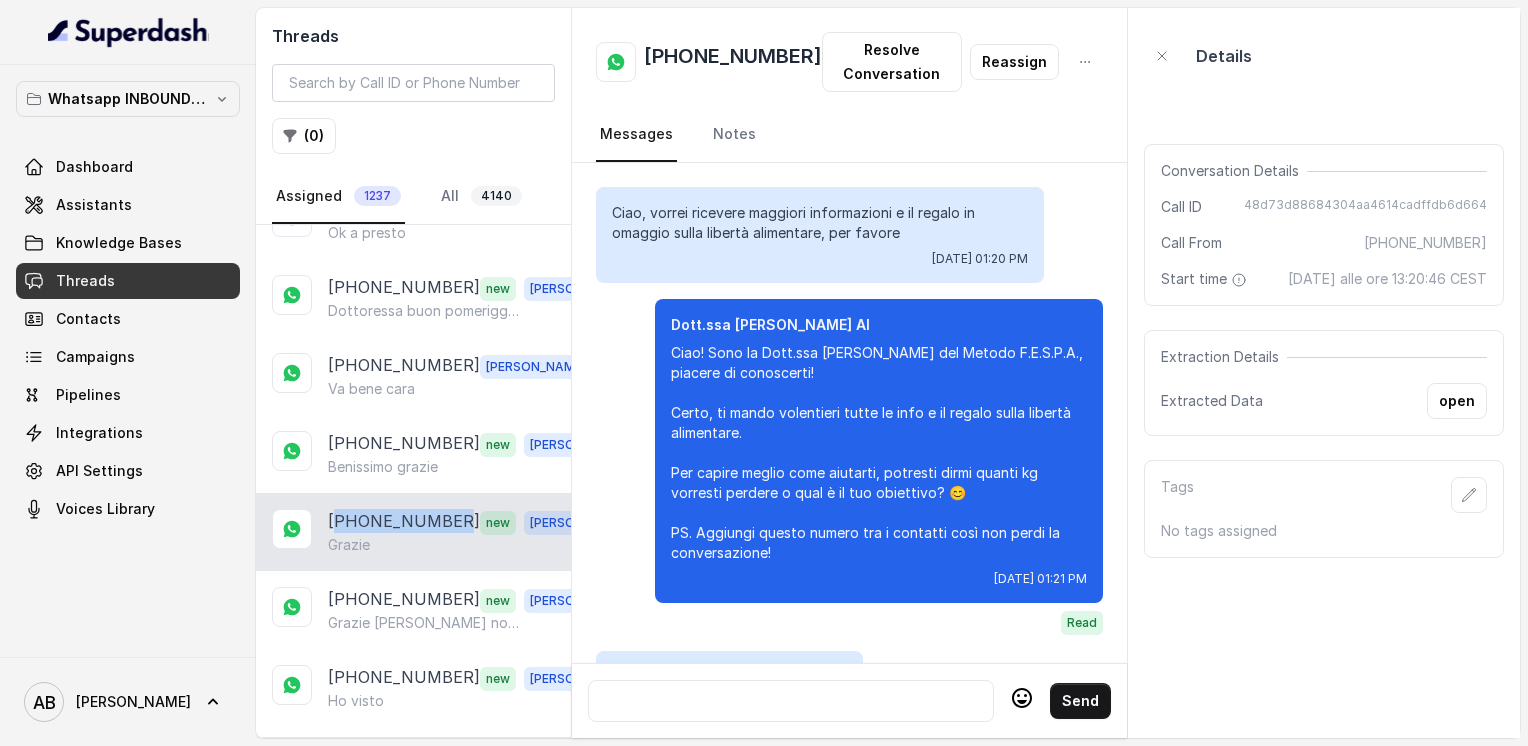 click on "[PHONE_NUMBER]" at bounding box center (404, 522) 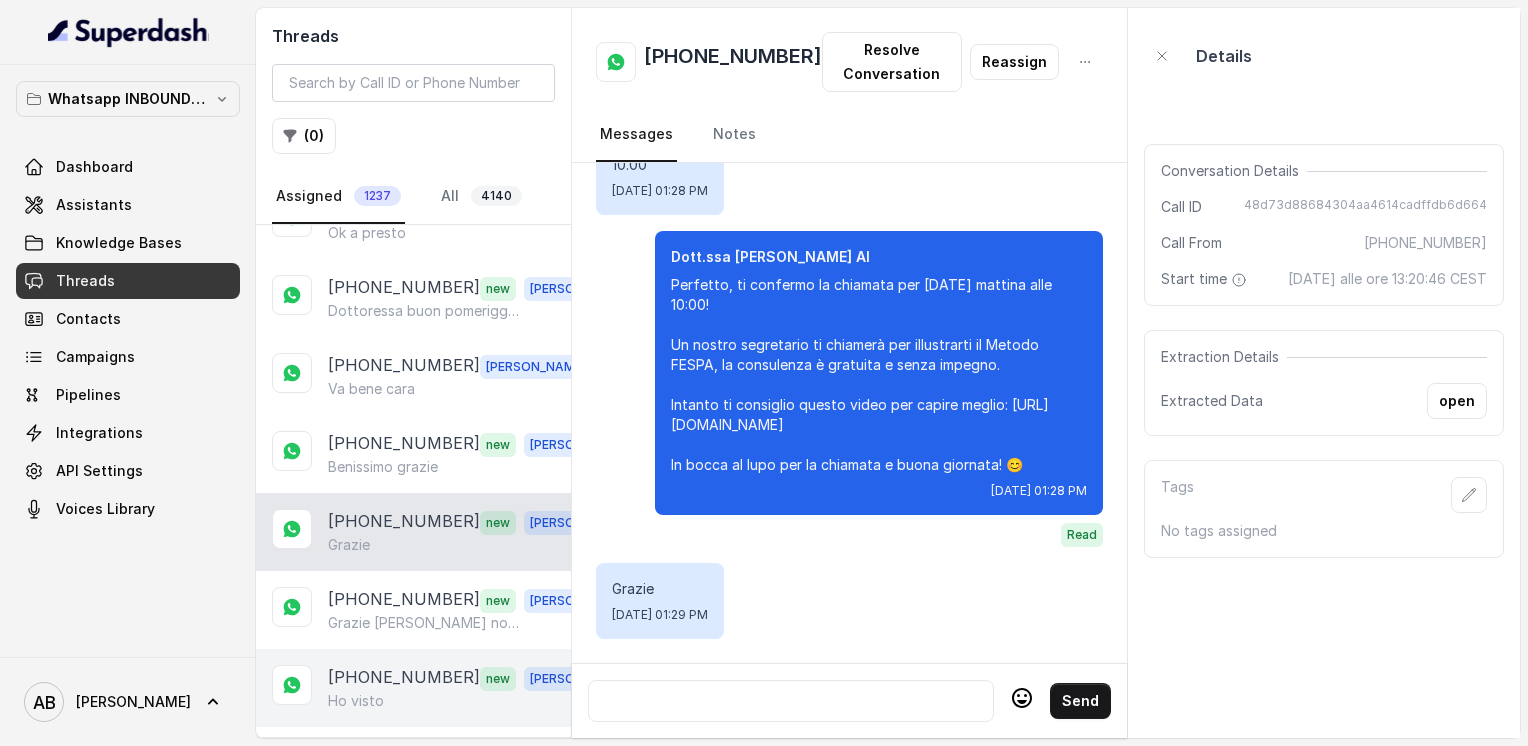 click on "[PHONE_NUMBER]   new [PERSON_NAME] visto" at bounding box center (413, 688) 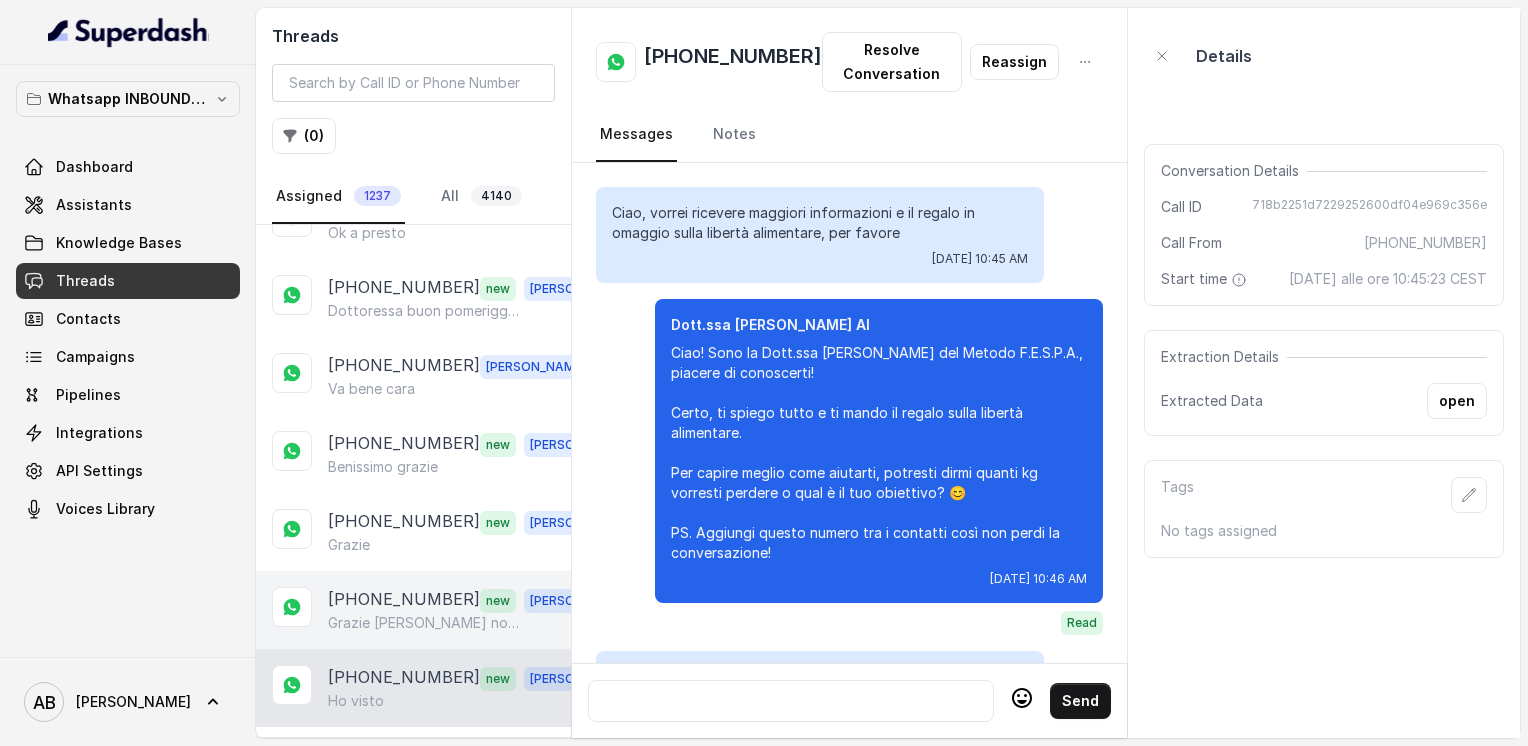 scroll, scrollTop: 4252, scrollLeft: 0, axis: vertical 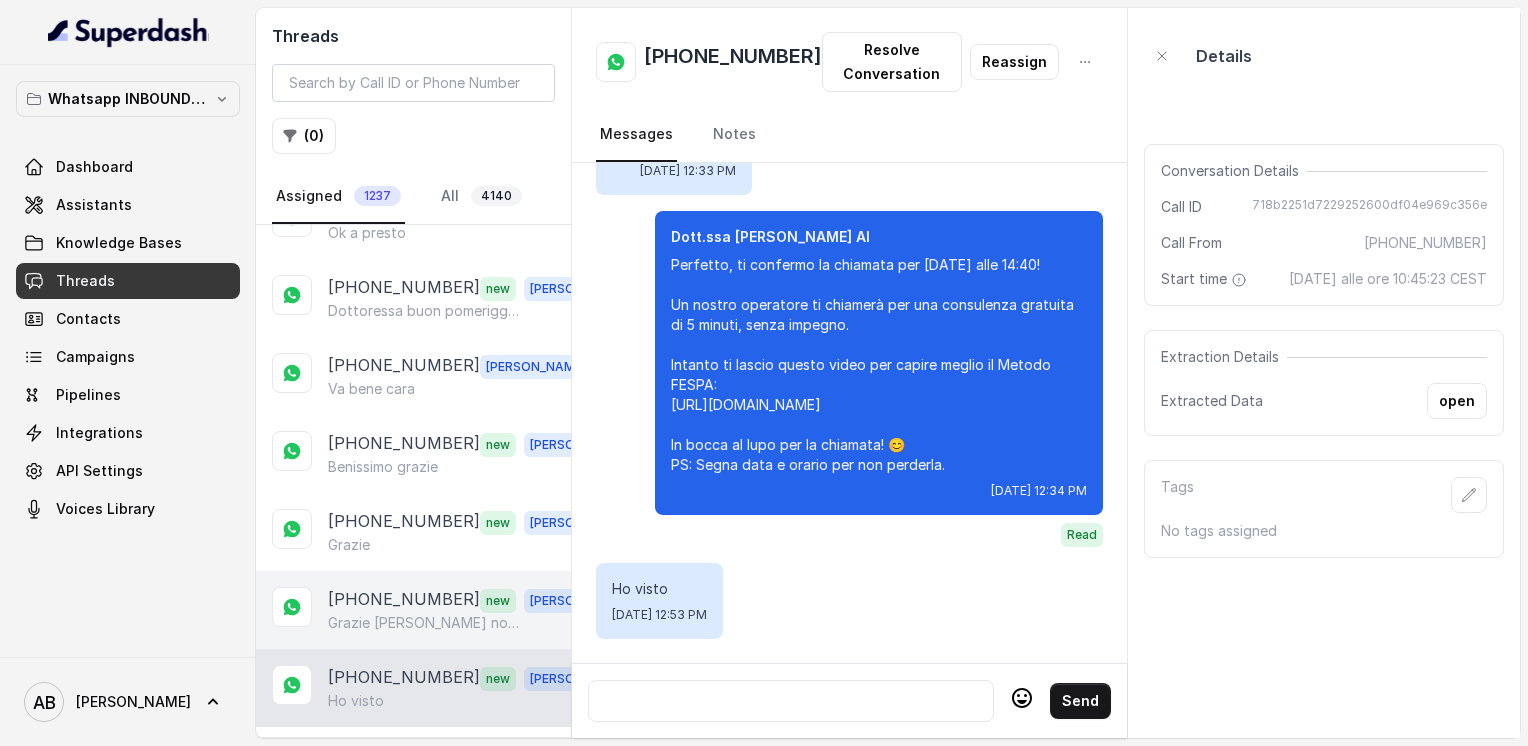 click on "Grazie  [PERSON_NAME] non ci voleva anche questa un abbraccio  grazie ancora ❤️" at bounding box center (424, 623) 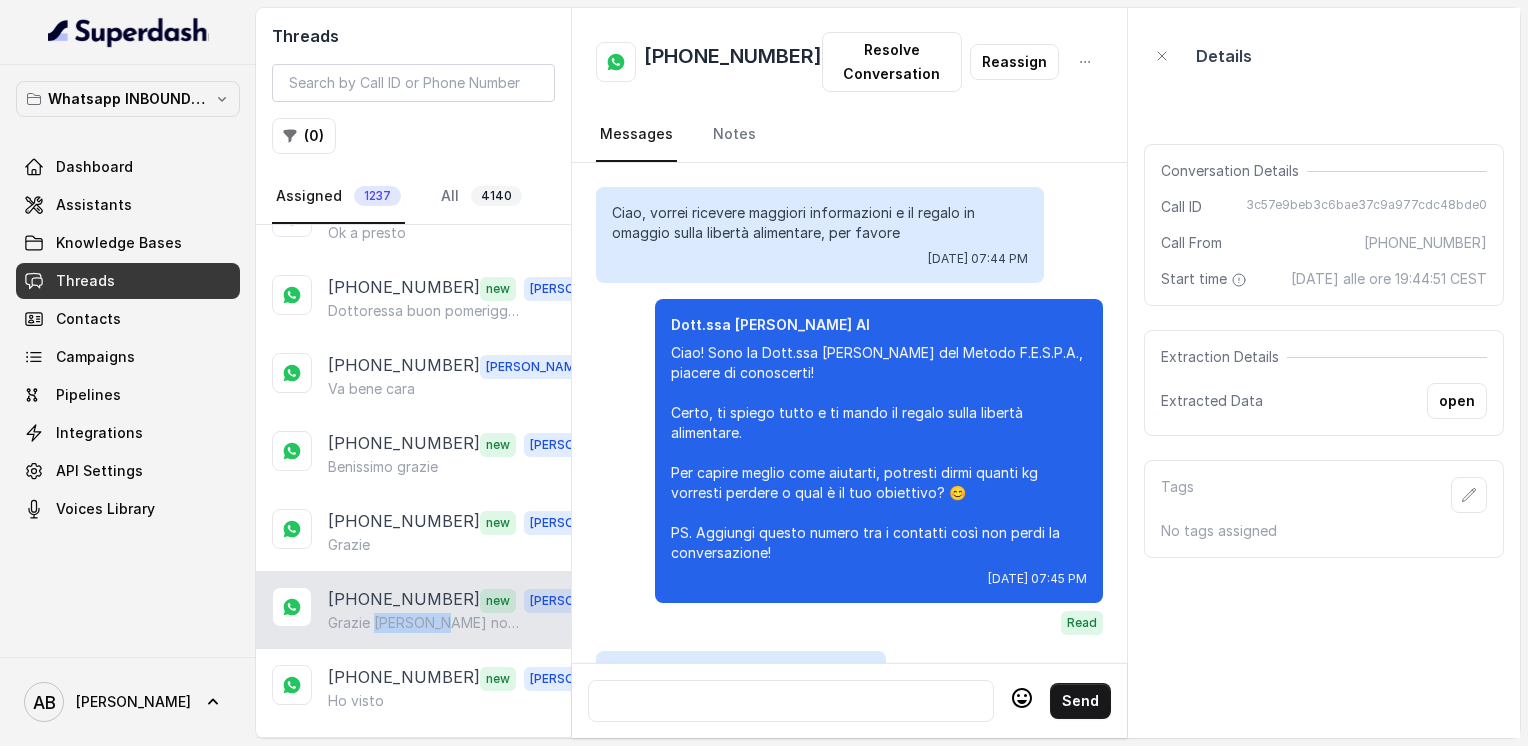 click on "Grazie  [PERSON_NAME] non ci voleva anche questa un abbraccio  grazie ancora ❤️" at bounding box center [424, 623] 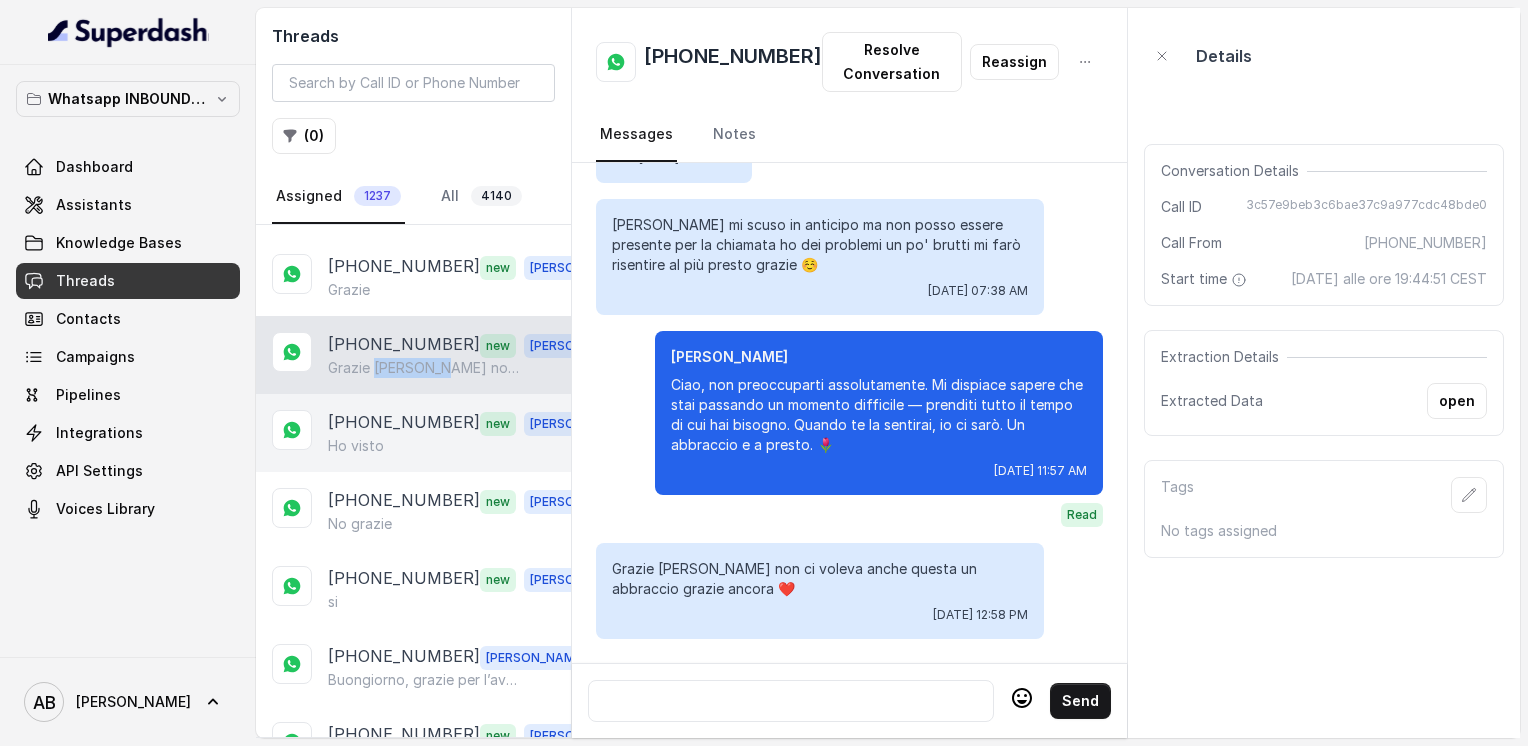 scroll, scrollTop: 500, scrollLeft: 0, axis: vertical 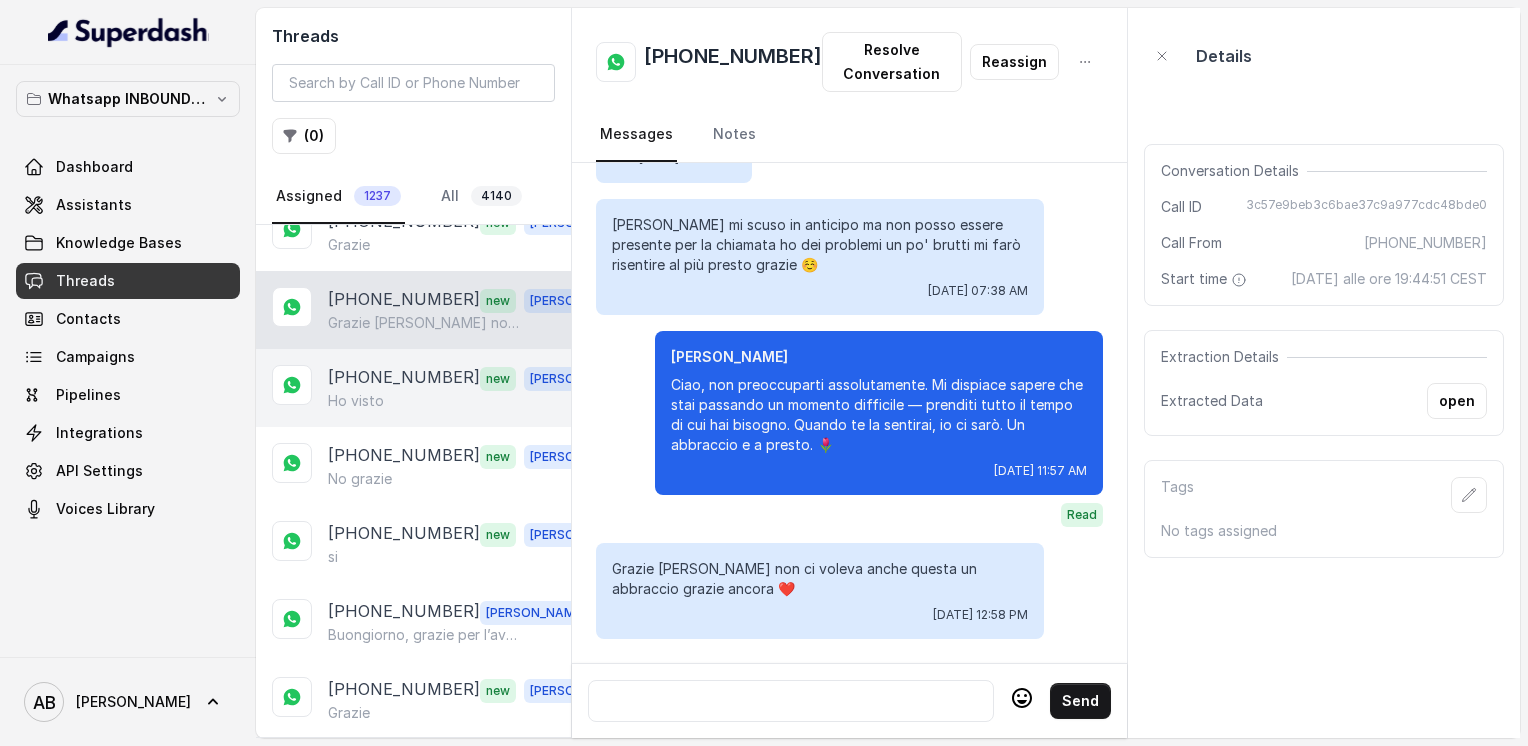click on "Ho visto" at bounding box center [469, 401] 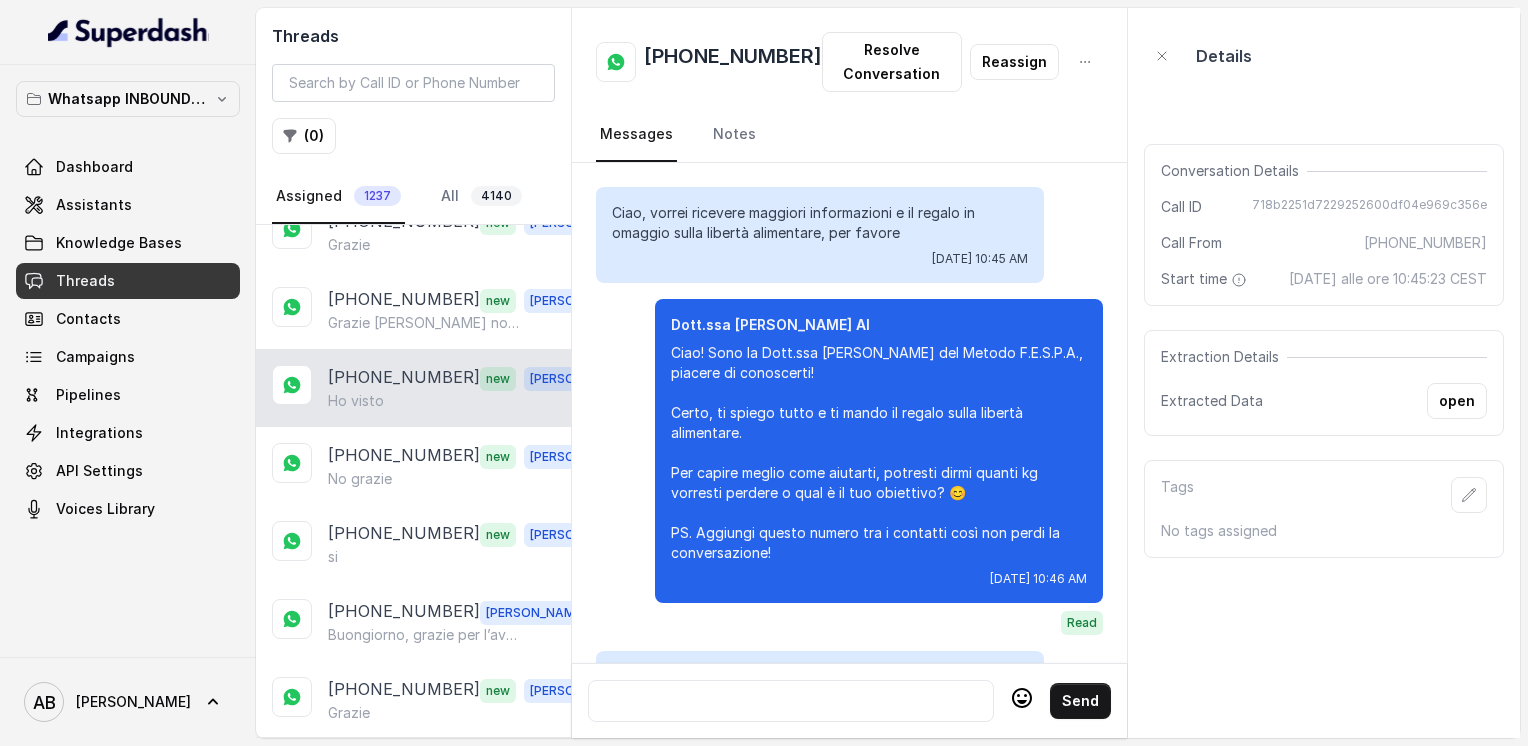 scroll, scrollTop: 4252, scrollLeft: 0, axis: vertical 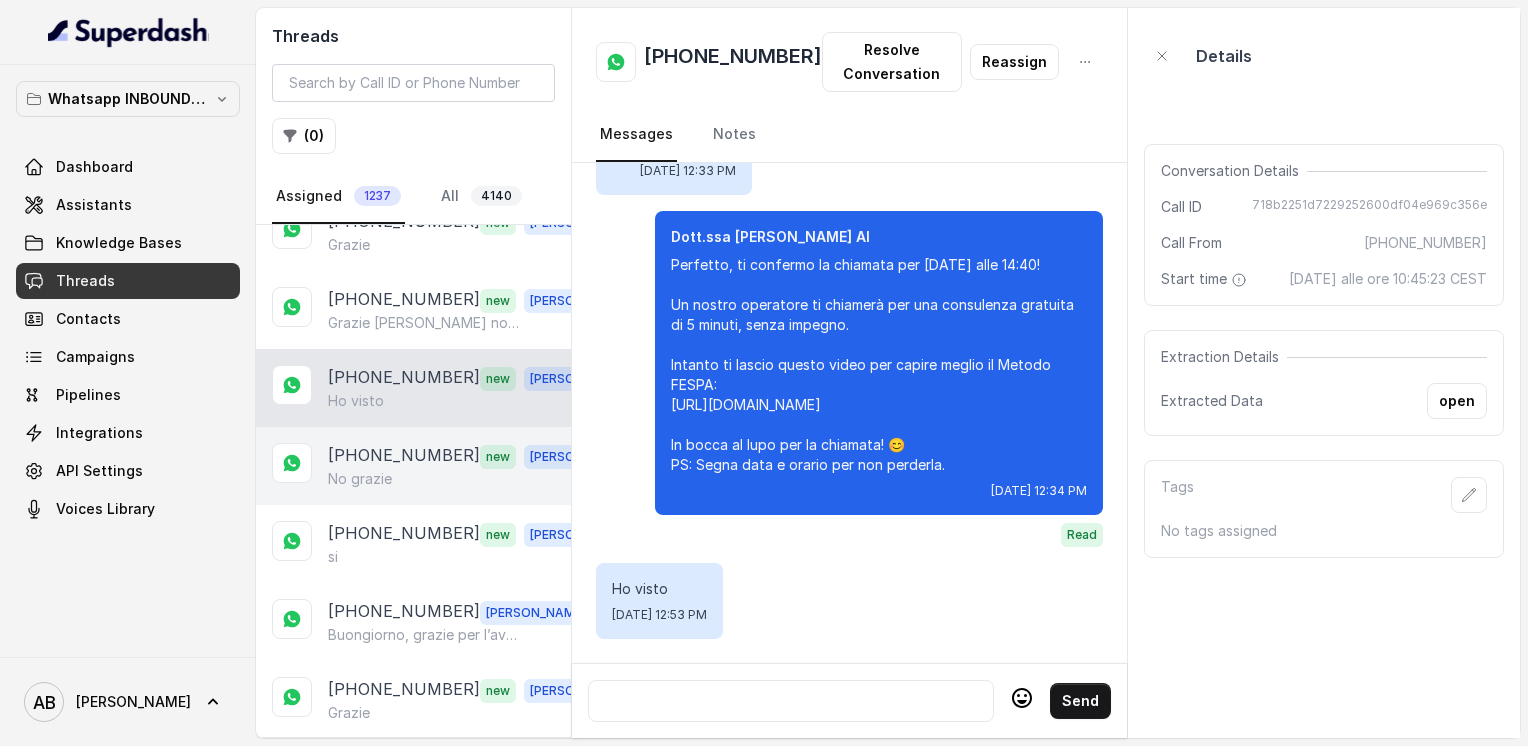 click on "[PHONE_NUMBER]   new [PERSON_NAME] No grazie" at bounding box center [413, 466] 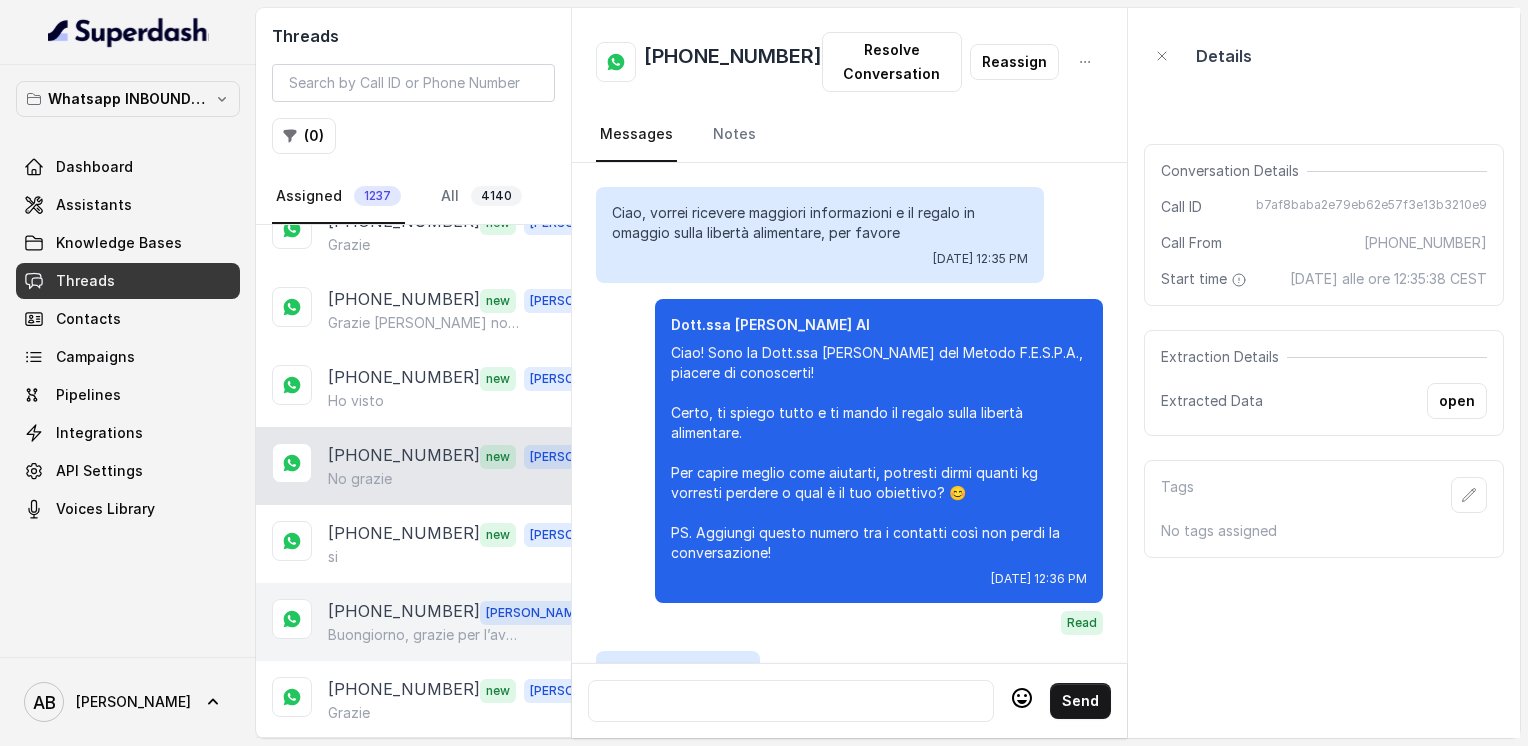 scroll, scrollTop: 3084, scrollLeft: 0, axis: vertical 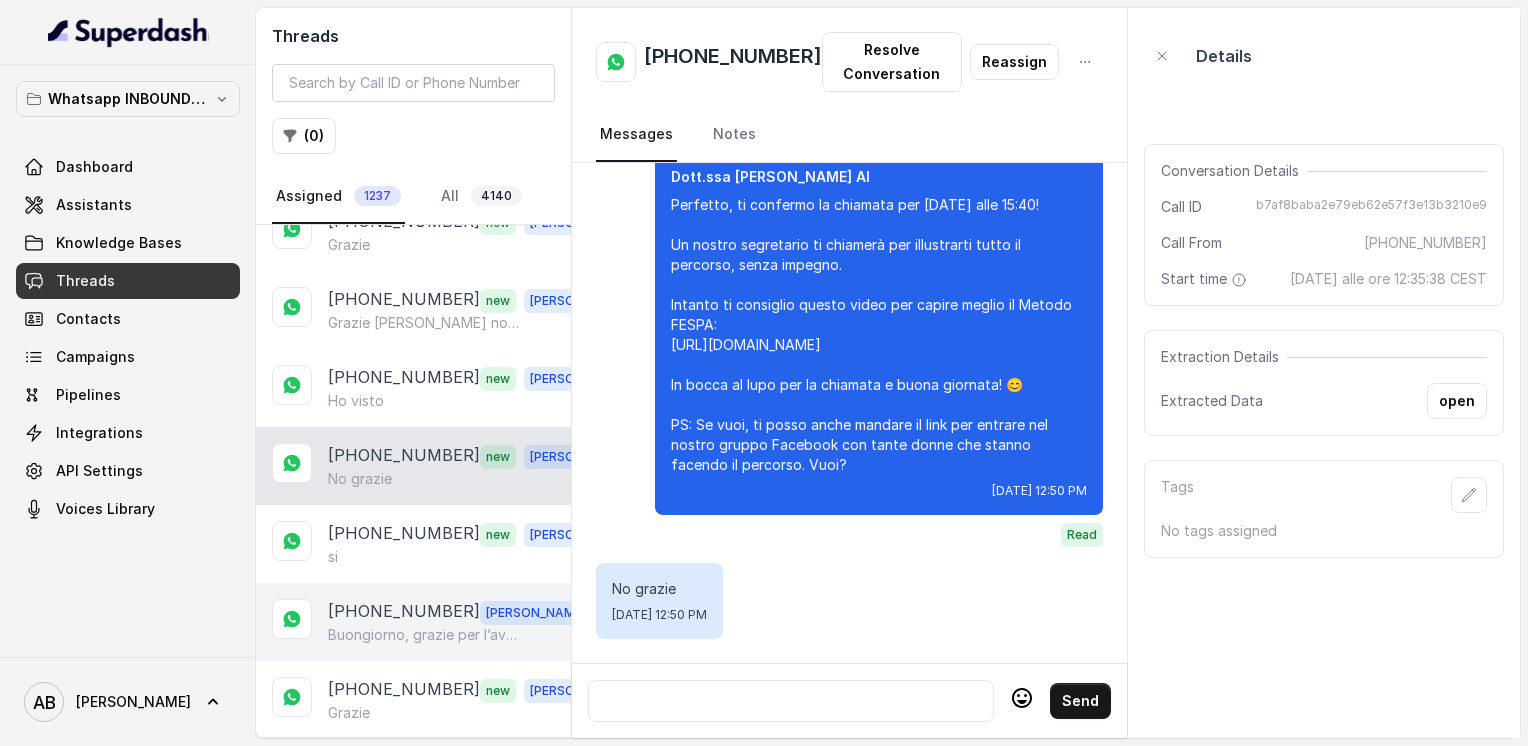 click on "[PHONE_NUMBER]   [PERSON_NAME], grazie per l’avviso. Mi dispiace per l’imprevisto — nessun problema. Quando pensi di essere disponibile per riprogrammare l’appuntamento?" at bounding box center [413, 622] 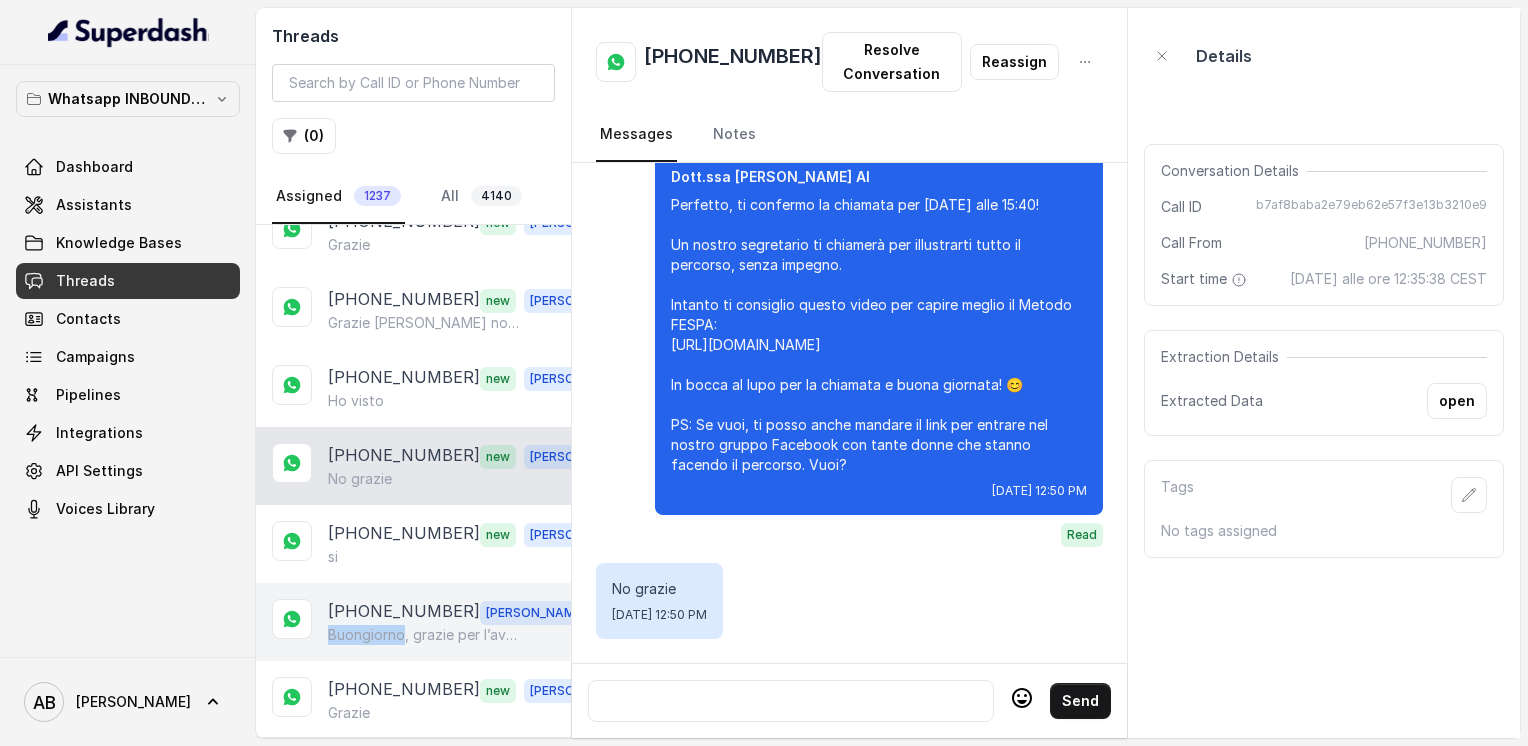 click on "[PHONE_NUMBER]   [PERSON_NAME], grazie per l’avviso. Mi dispiace per l’imprevisto — nessun problema. Quando pensi di essere disponibile per riprogrammare l’appuntamento?" at bounding box center (413, 622) 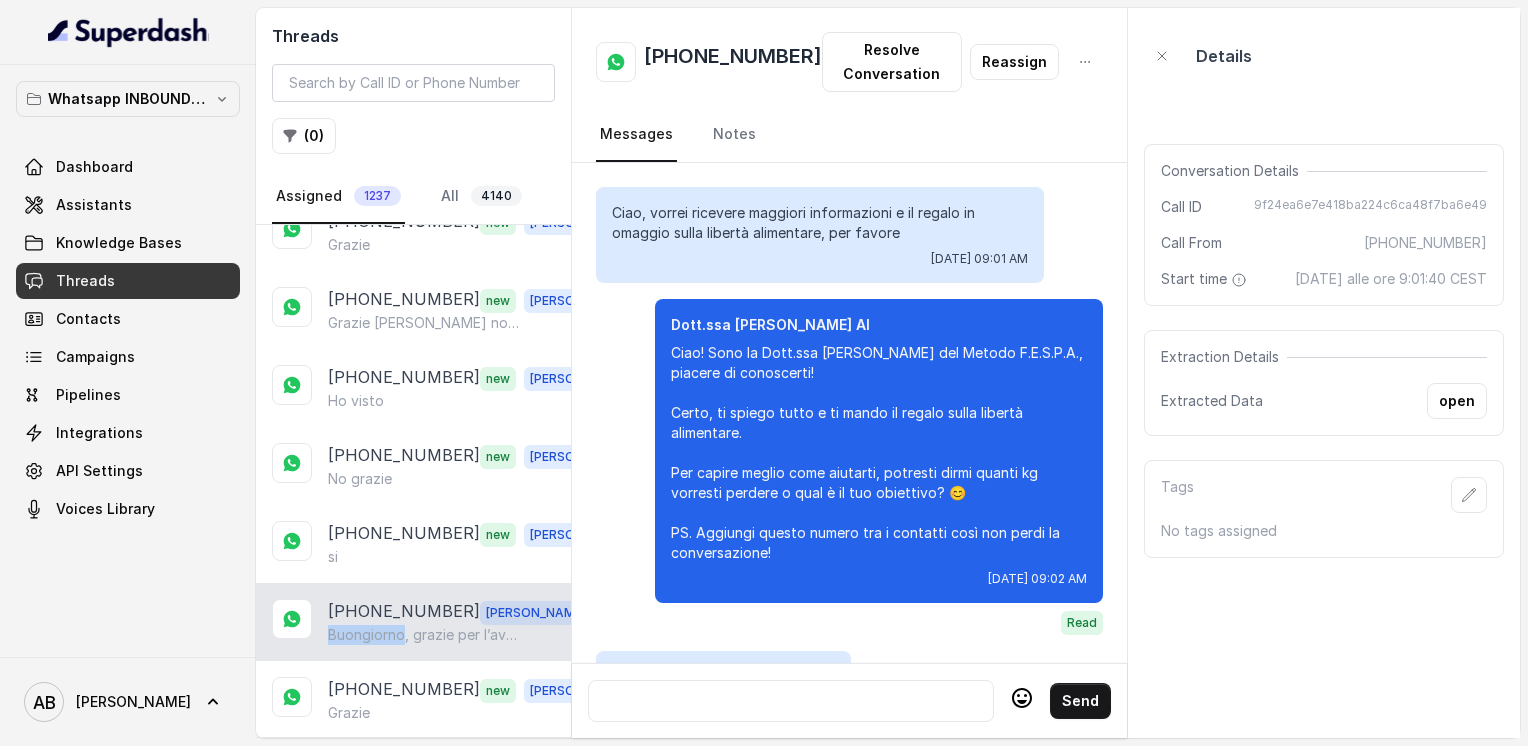 scroll, scrollTop: 3304, scrollLeft: 0, axis: vertical 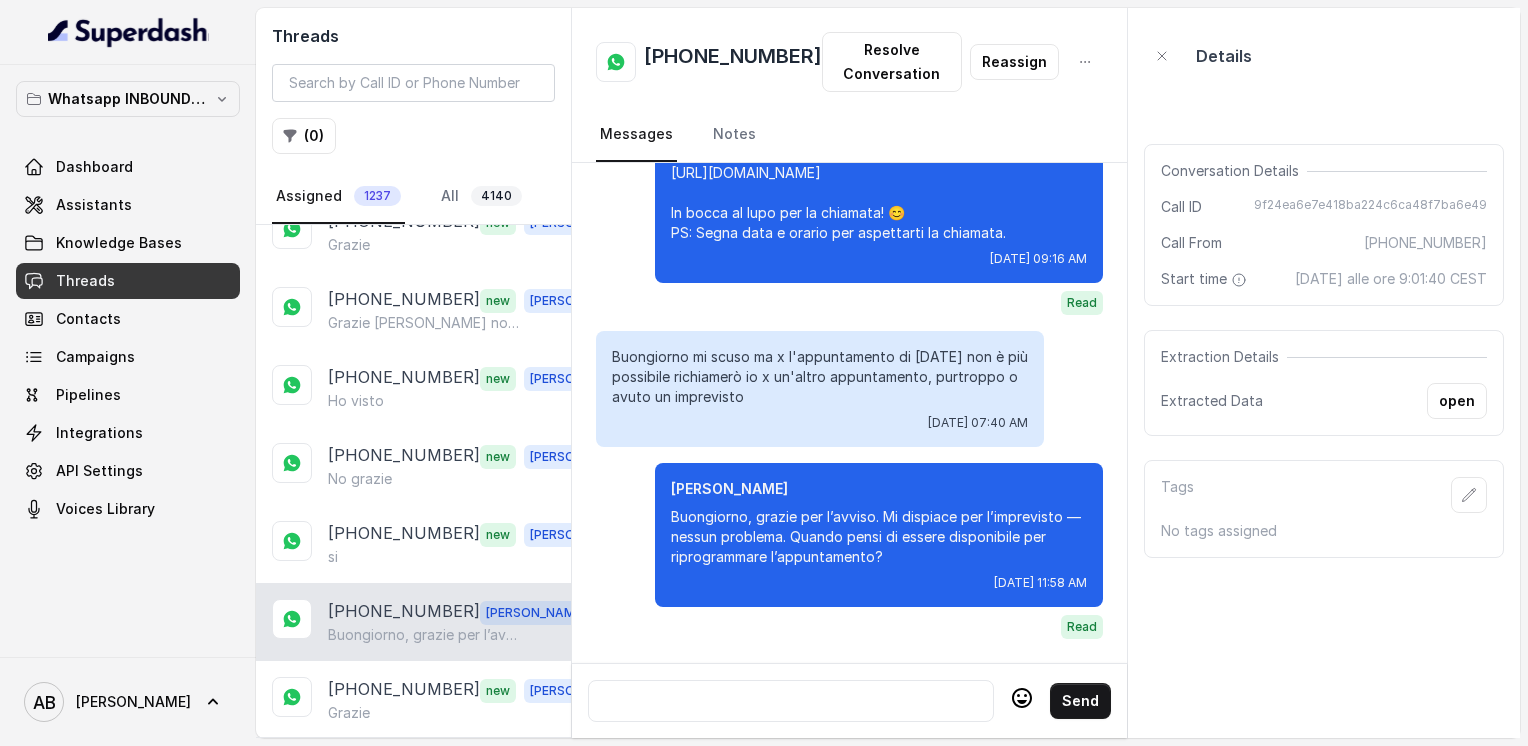 click at bounding box center [791, 701] 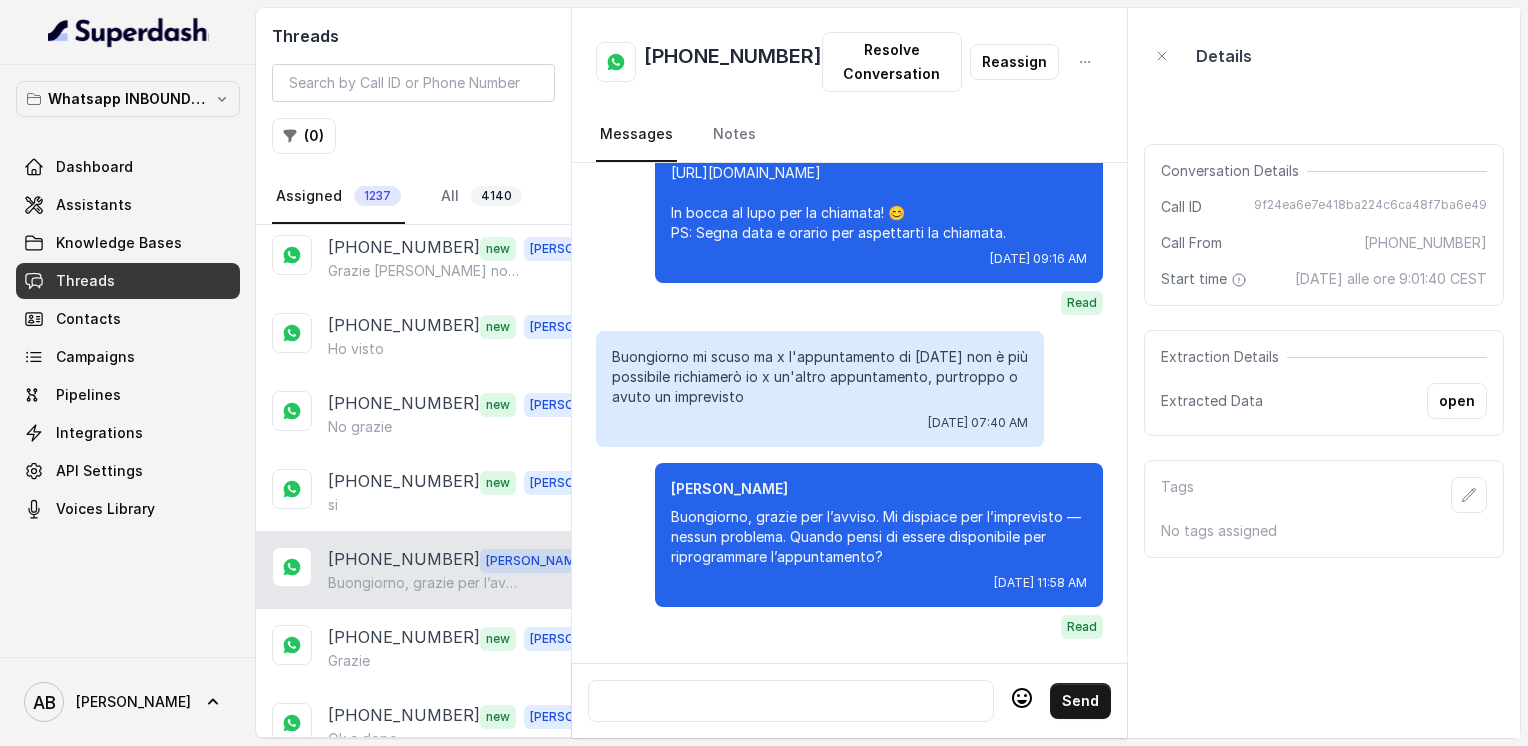 scroll, scrollTop: 700, scrollLeft: 0, axis: vertical 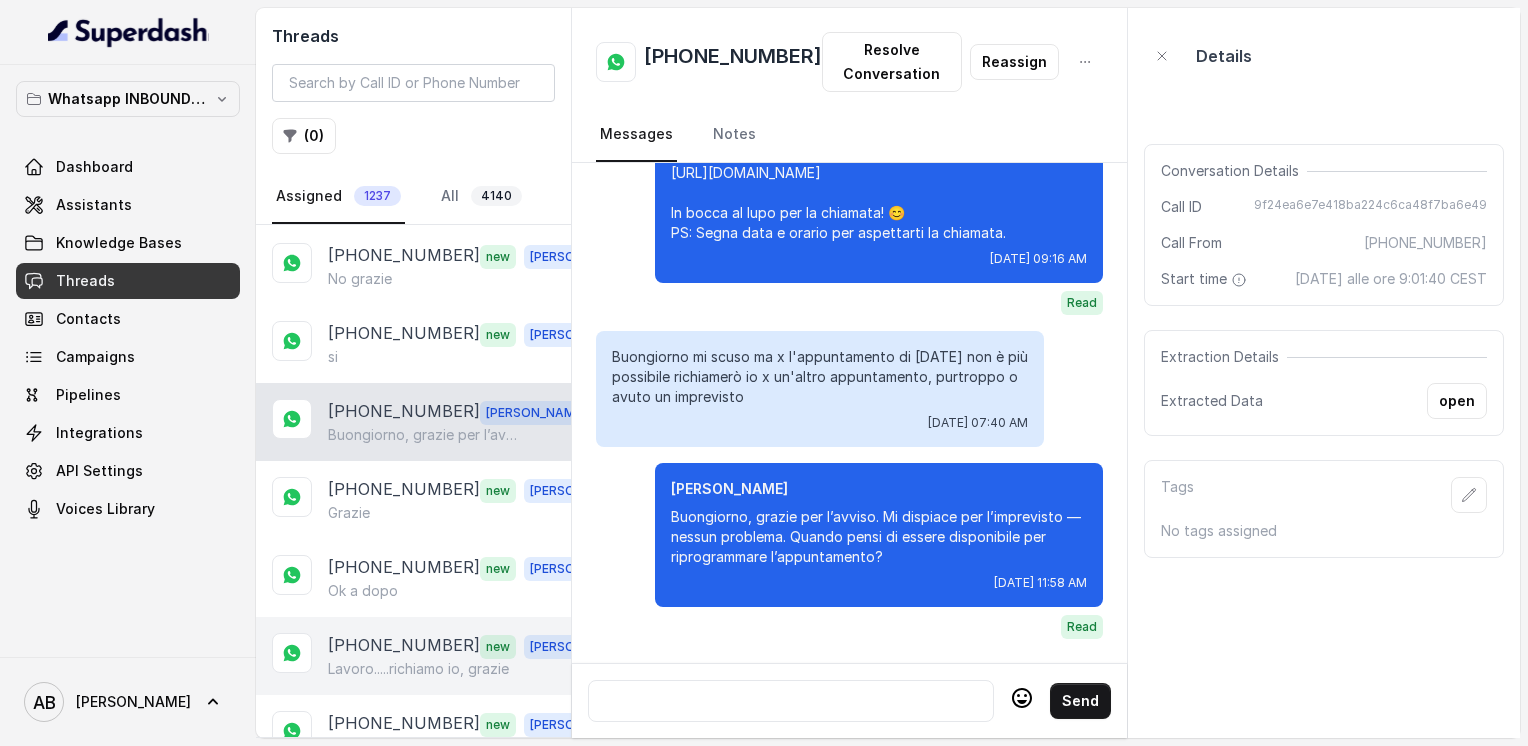 click on "[PHONE_NUMBER]" at bounding box center [404, 646] 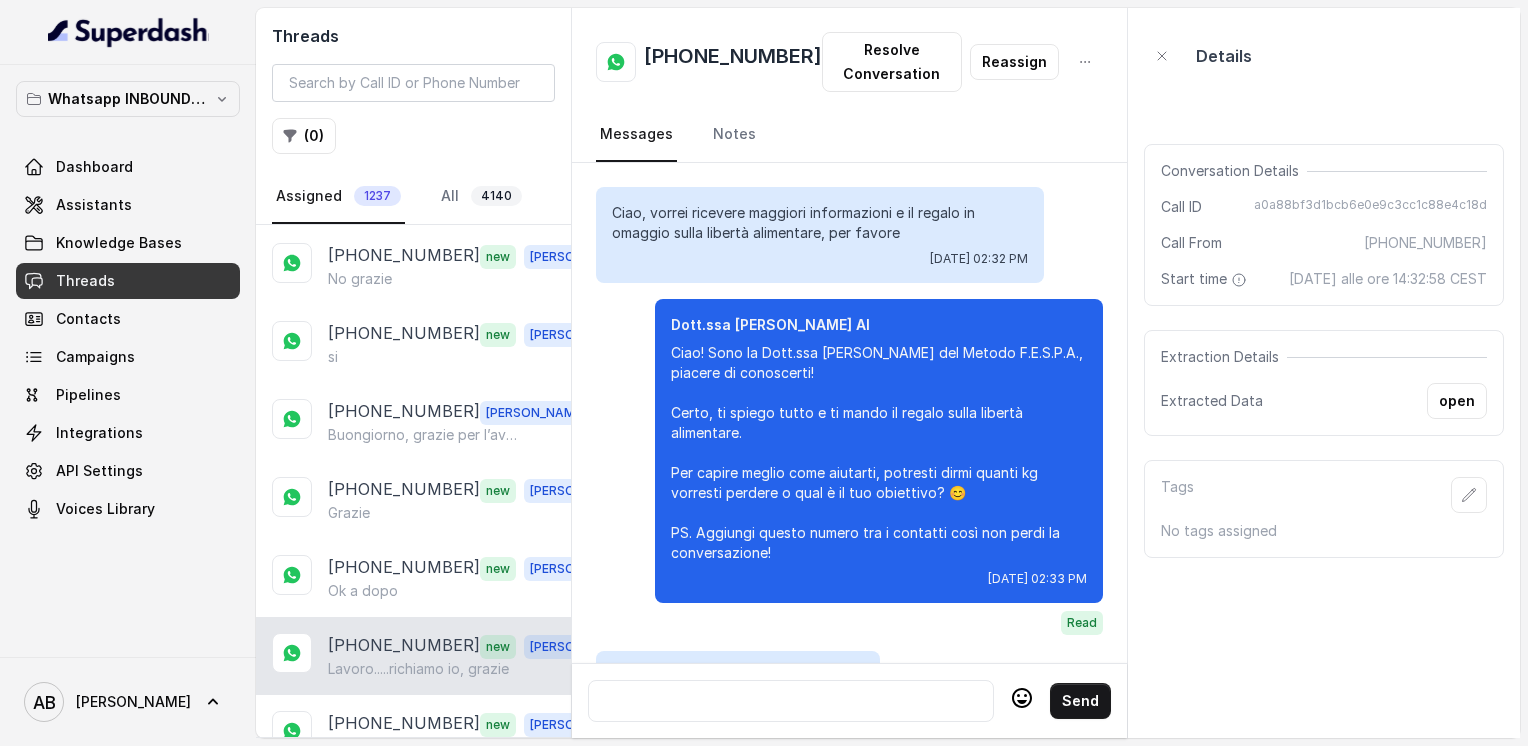 scroll, scrollTop: 3308, scrollLeft: 0, axis: vertical 